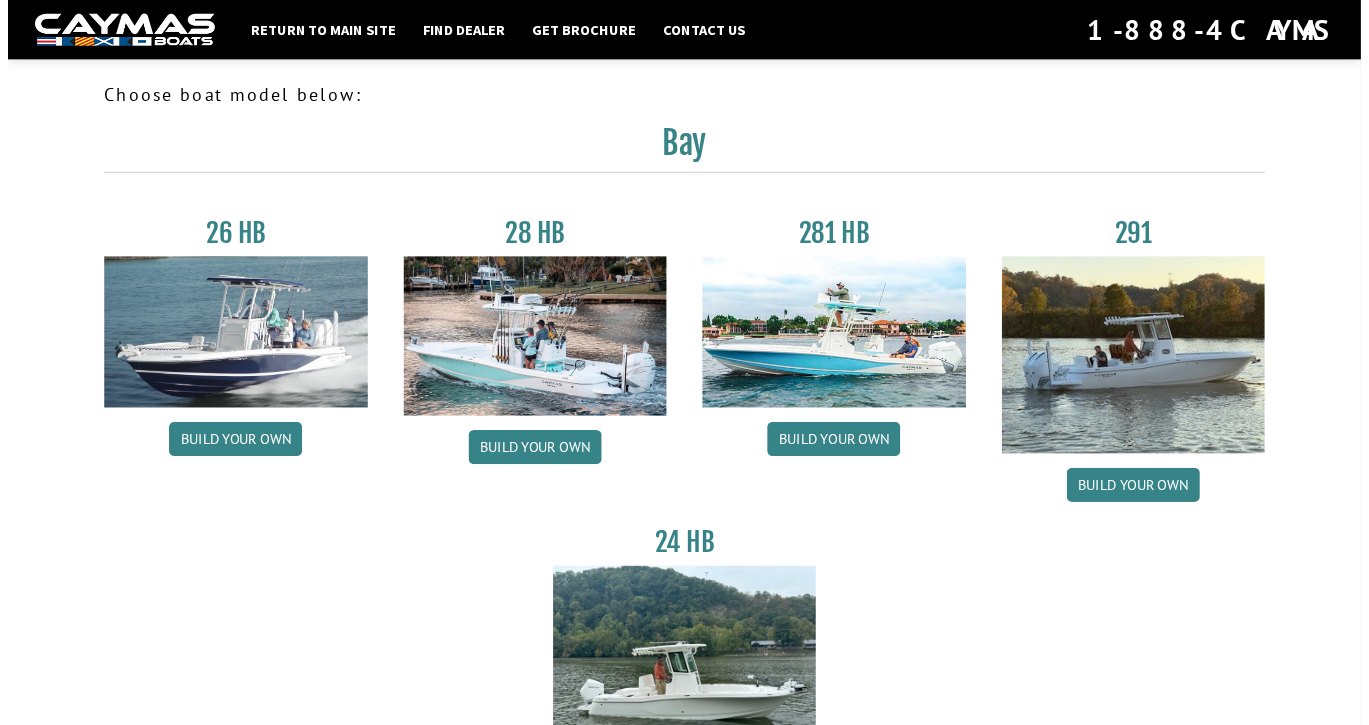 scroll, scrollTop: 0, scrollLeft: 0, axis: both 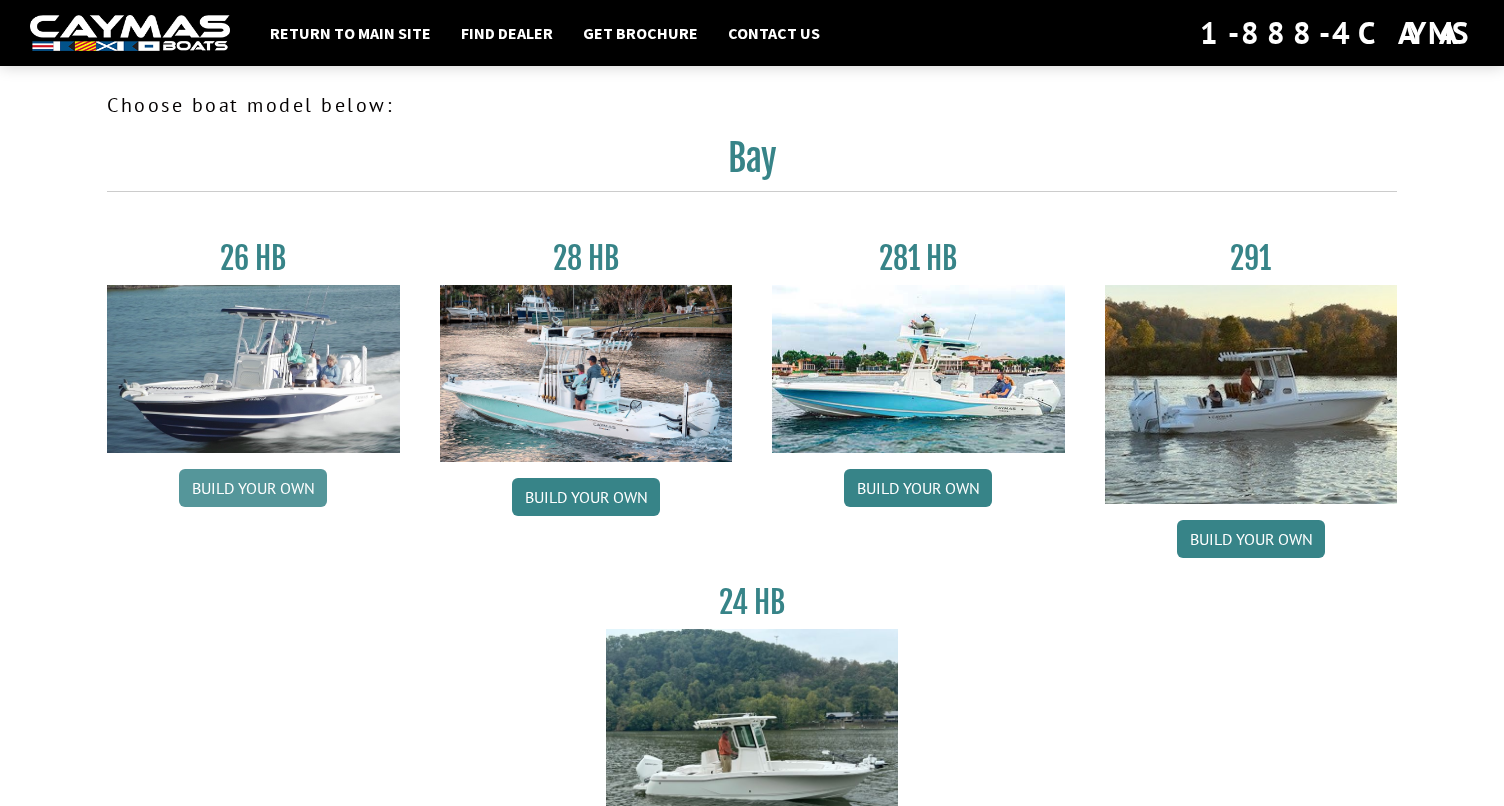 click on "Build your own" at bounding box center [253, 488] 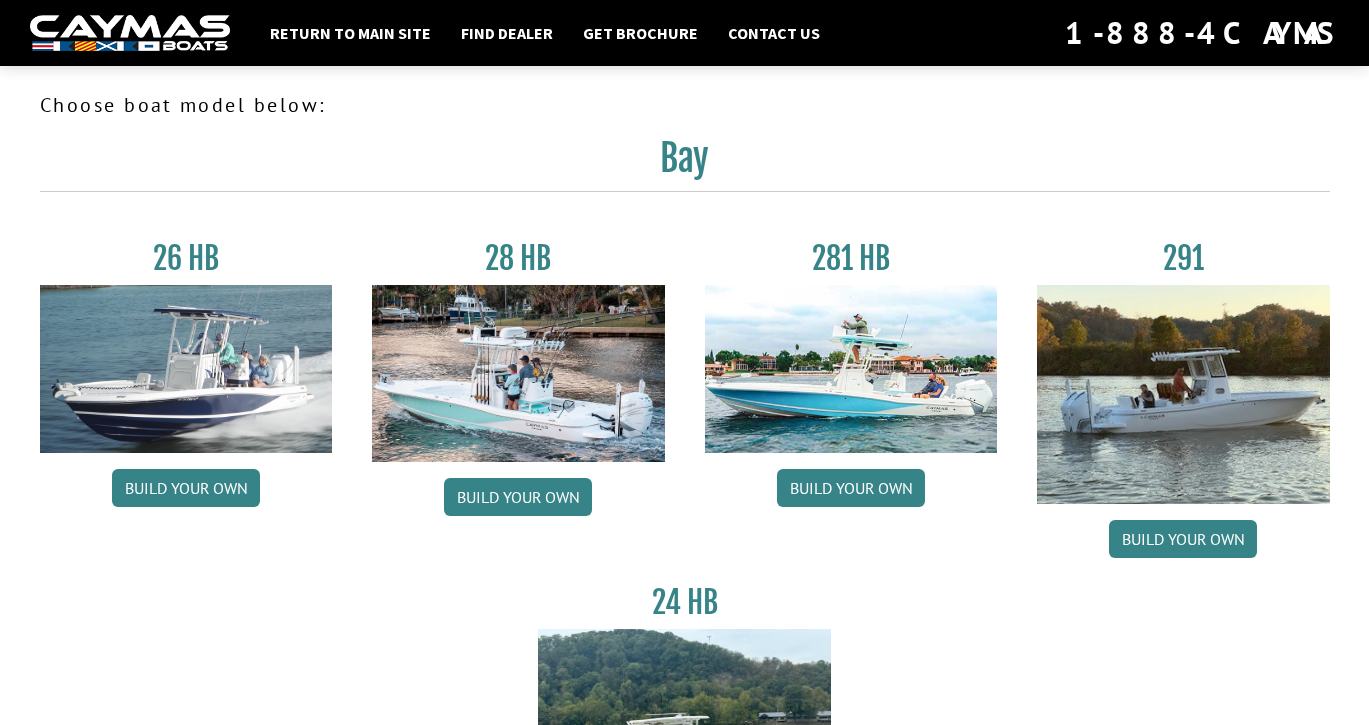 scroll, scrollTop: 0, scrollLeft: 0, axis: both 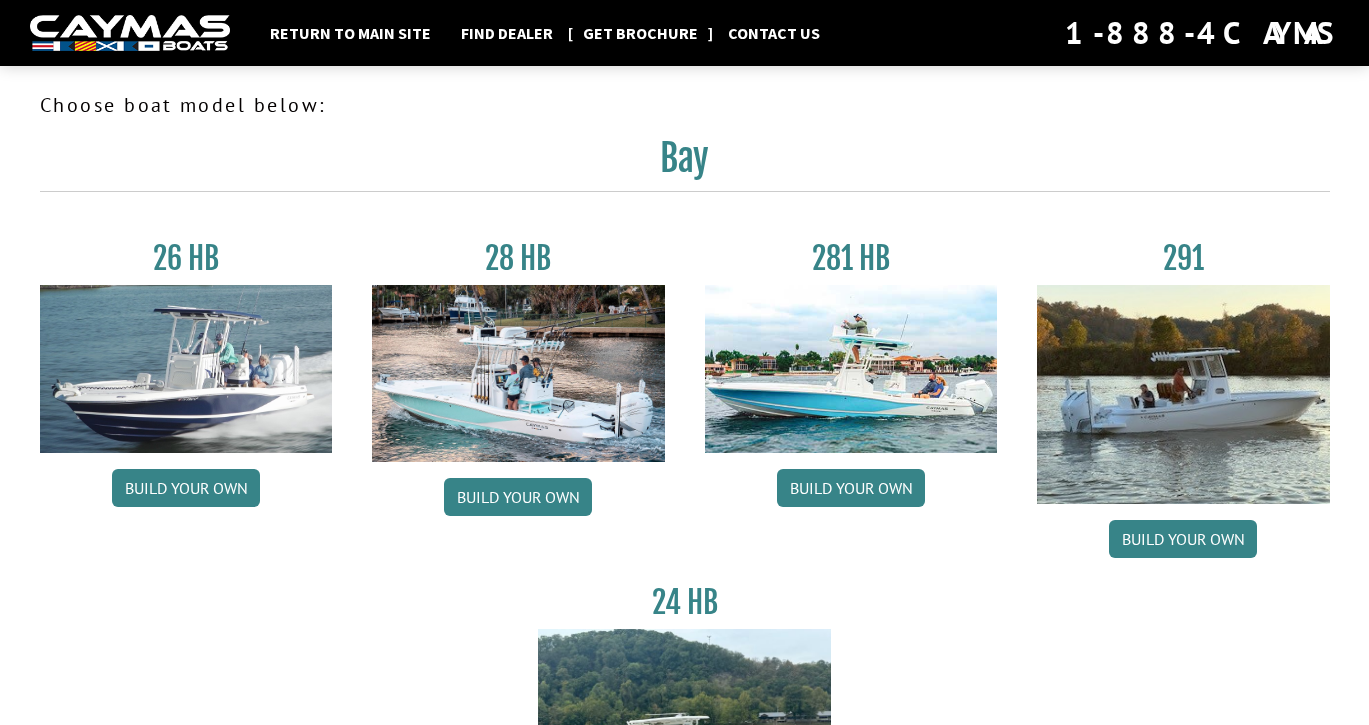 click on "Get Brochure" at bounding box center [640, 33] 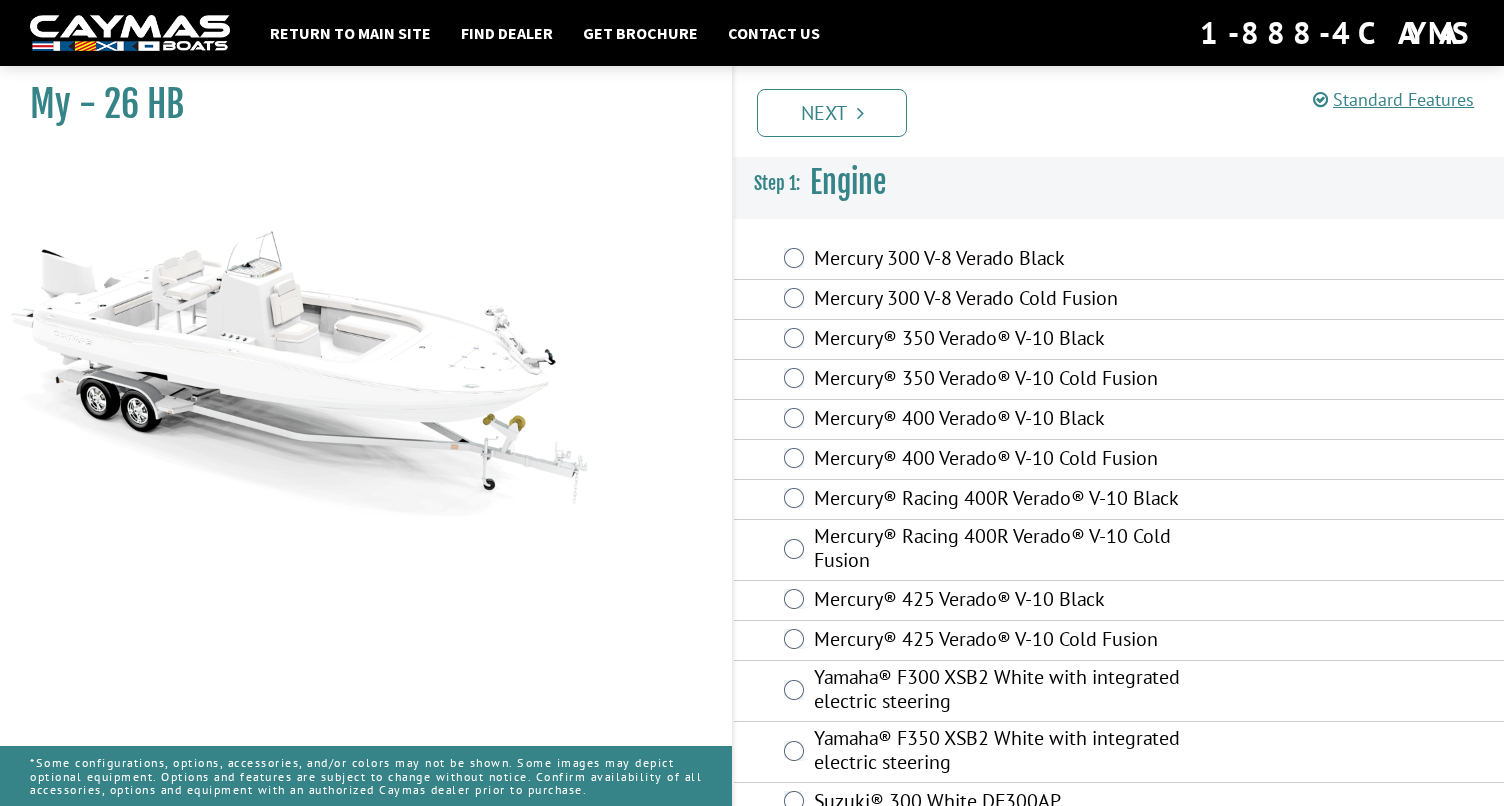scroll, scrollTop: 0, scrollLeft: 0, axis: both 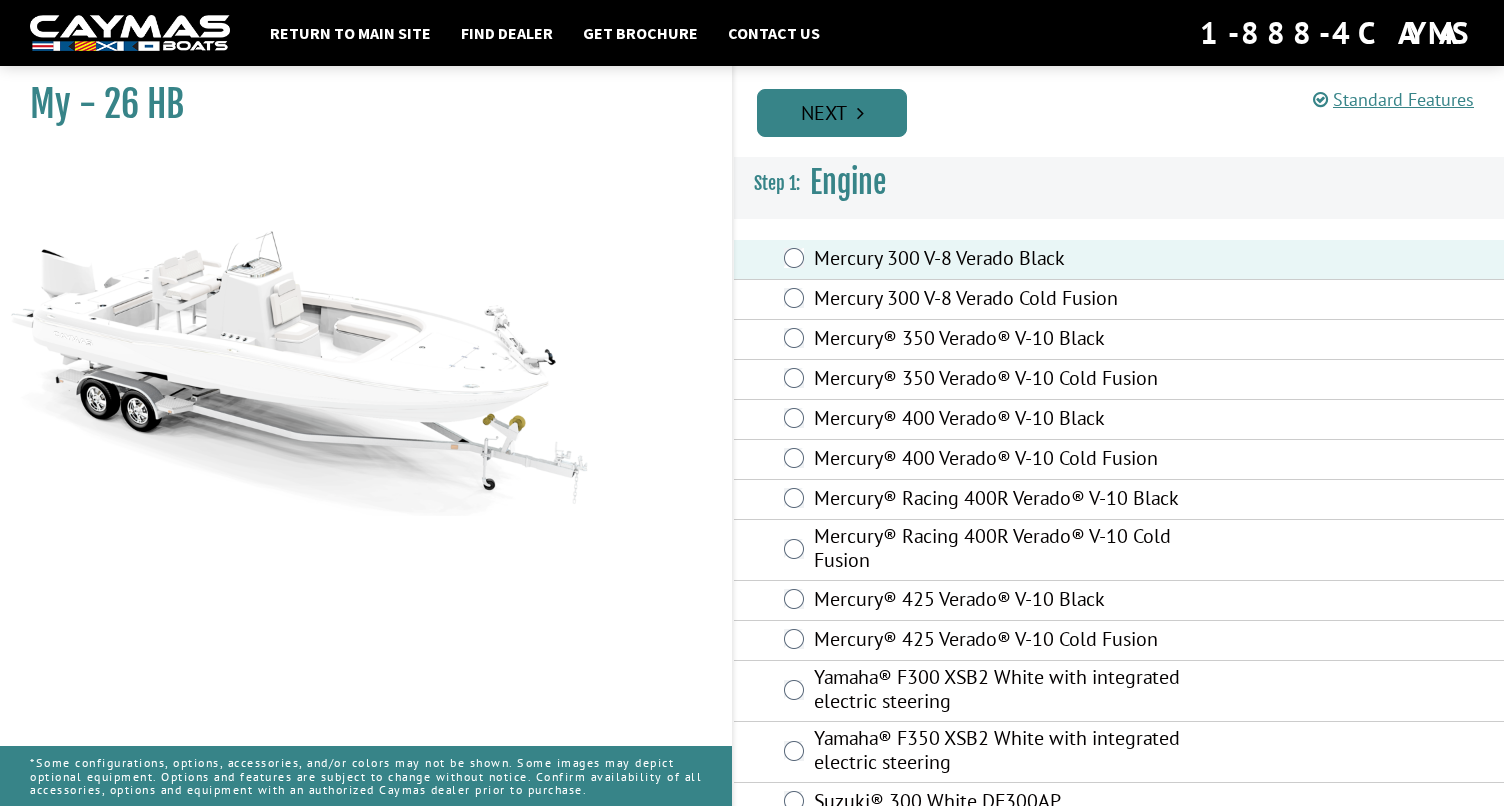 click on "Next" at bounding box center [832, 113] 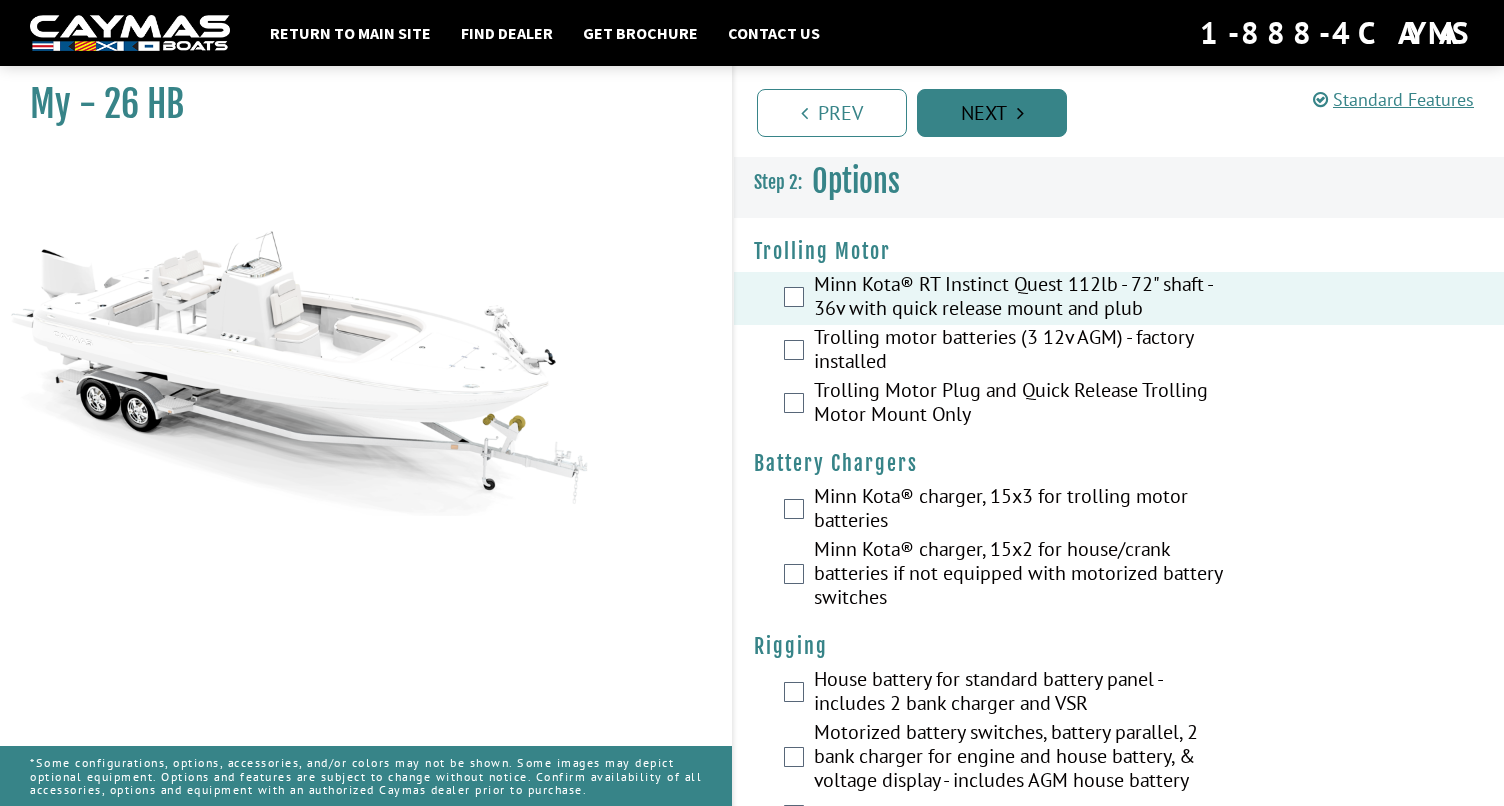 click on "Next" at bounding box center [992, 113] 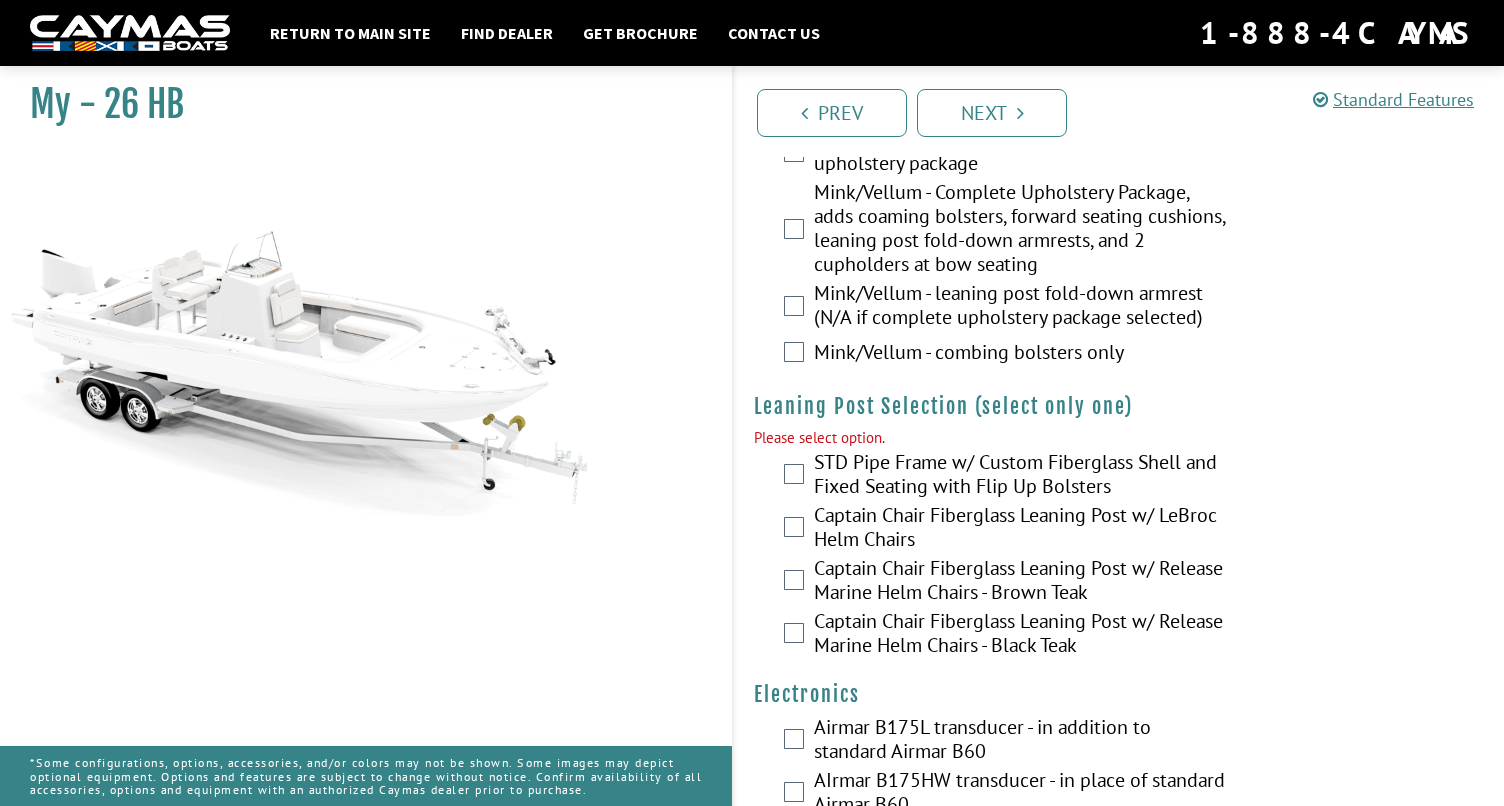 scroll, scrollTop: 4614, scrollLeft: 0, axis: vertical 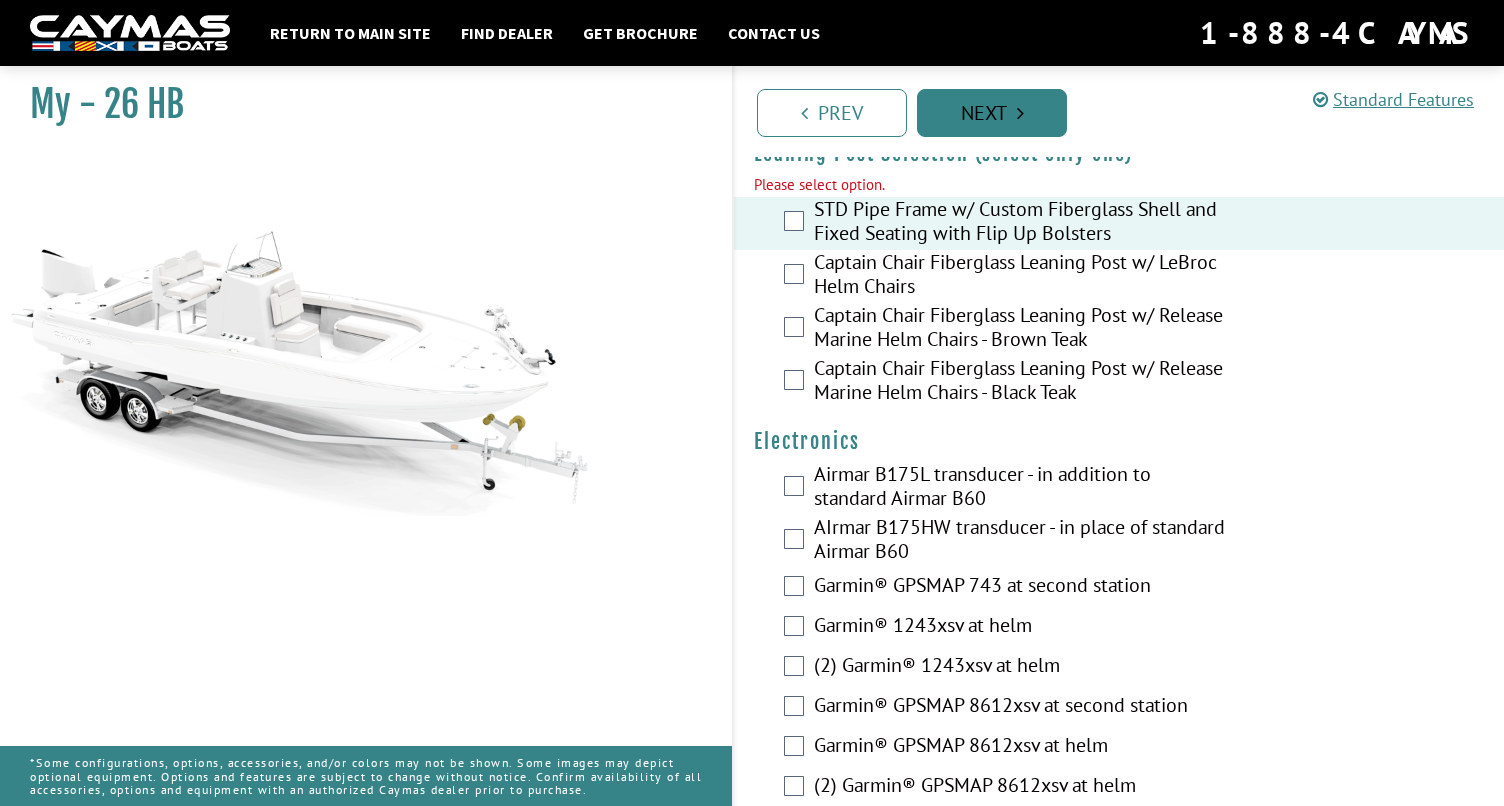 click on "Next" at bounding box center [992, 113] 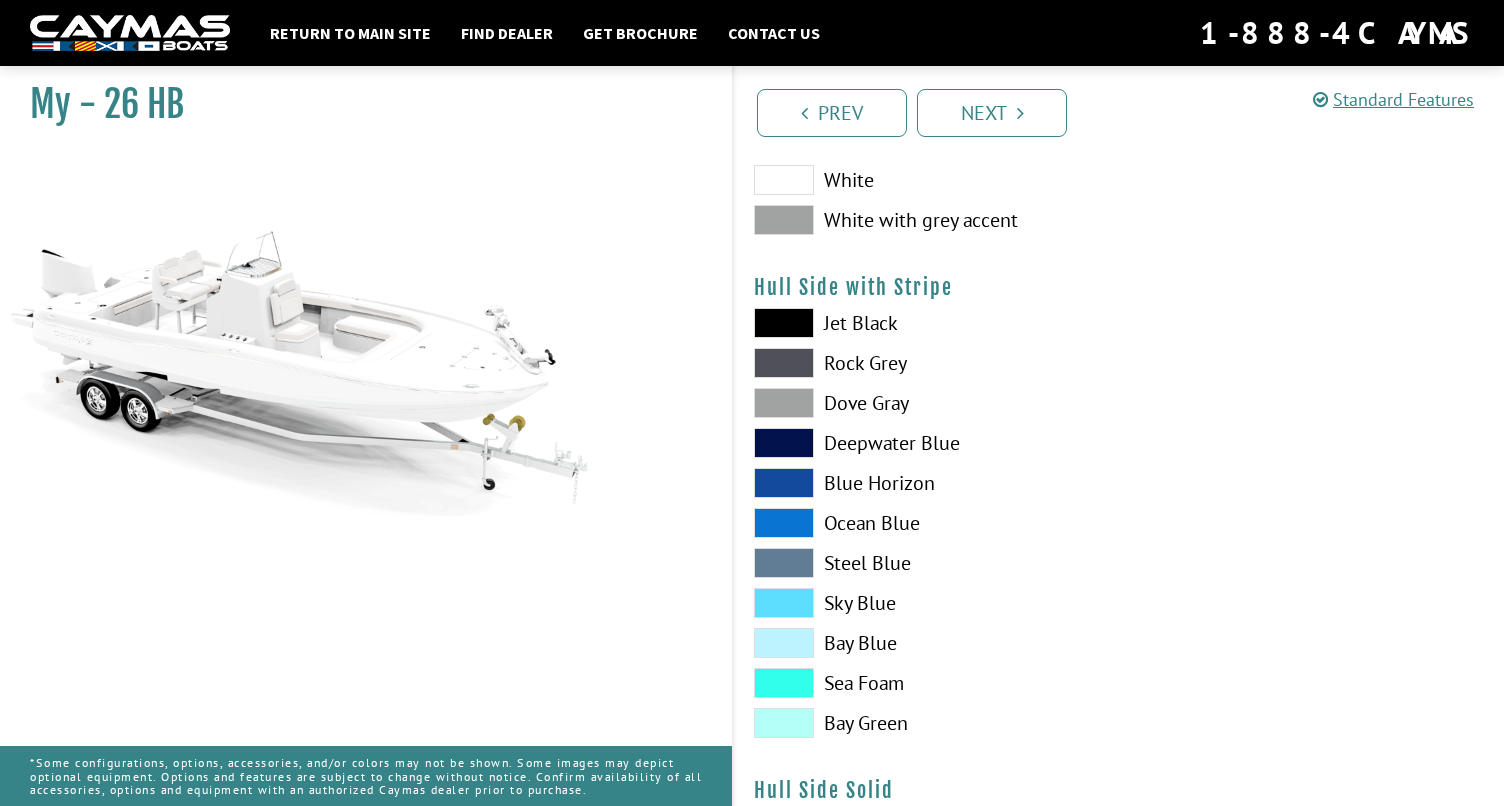 scroll, scrollTop: 0, scrollLeft: 0, axis: both 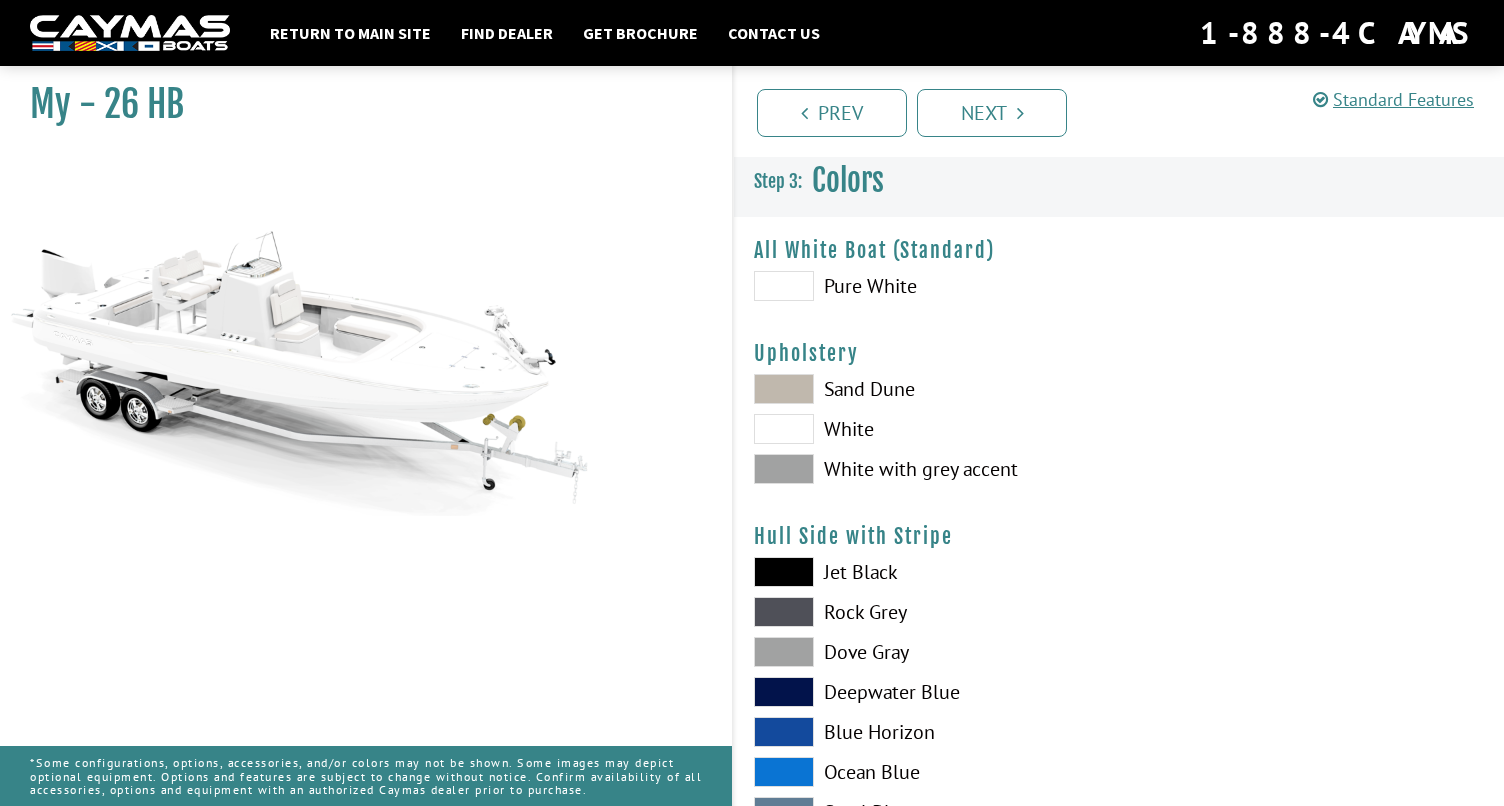 click at bounding box center [784, 286] 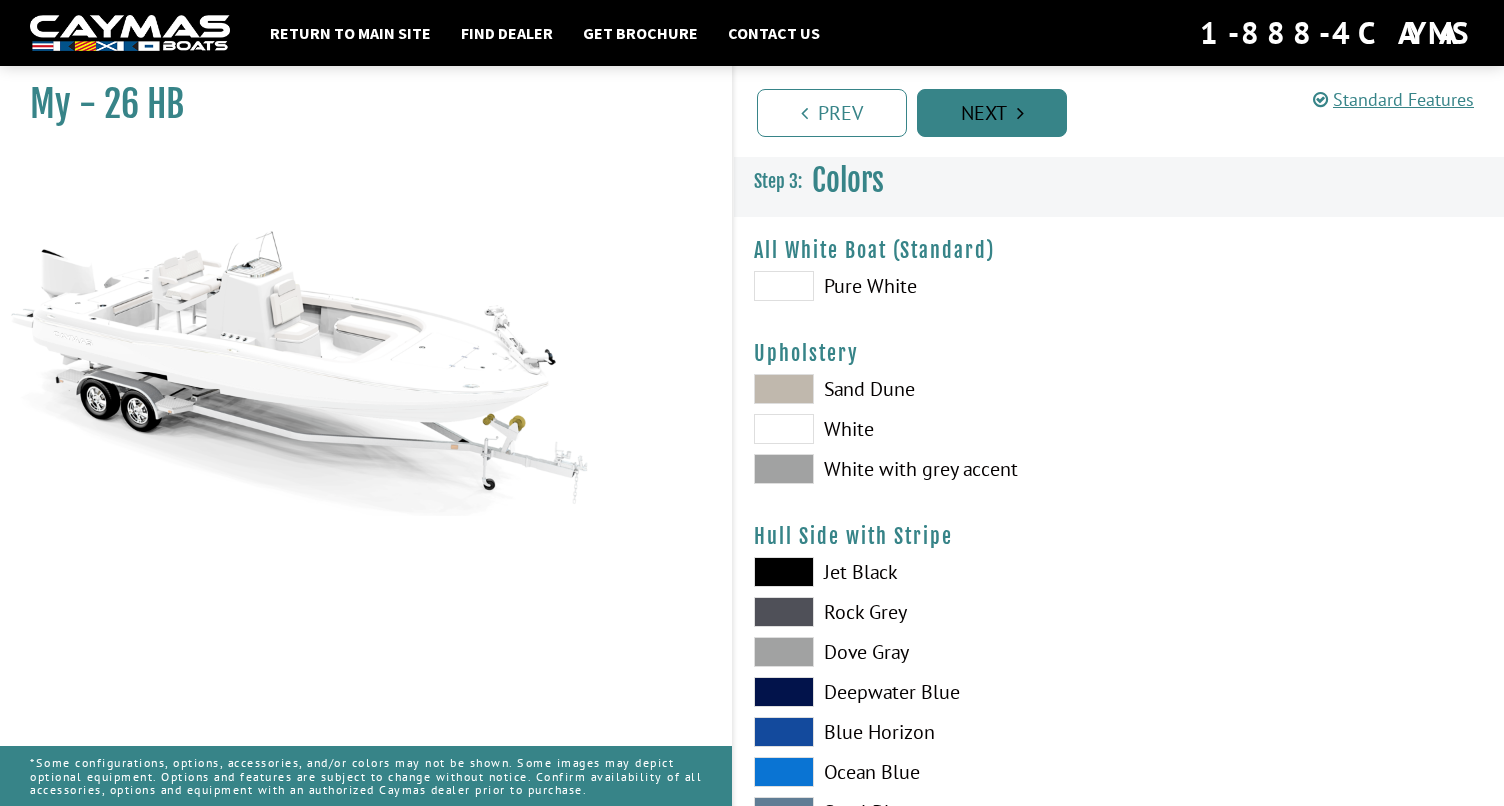 click on "Next" at bounding box center (992, 113) 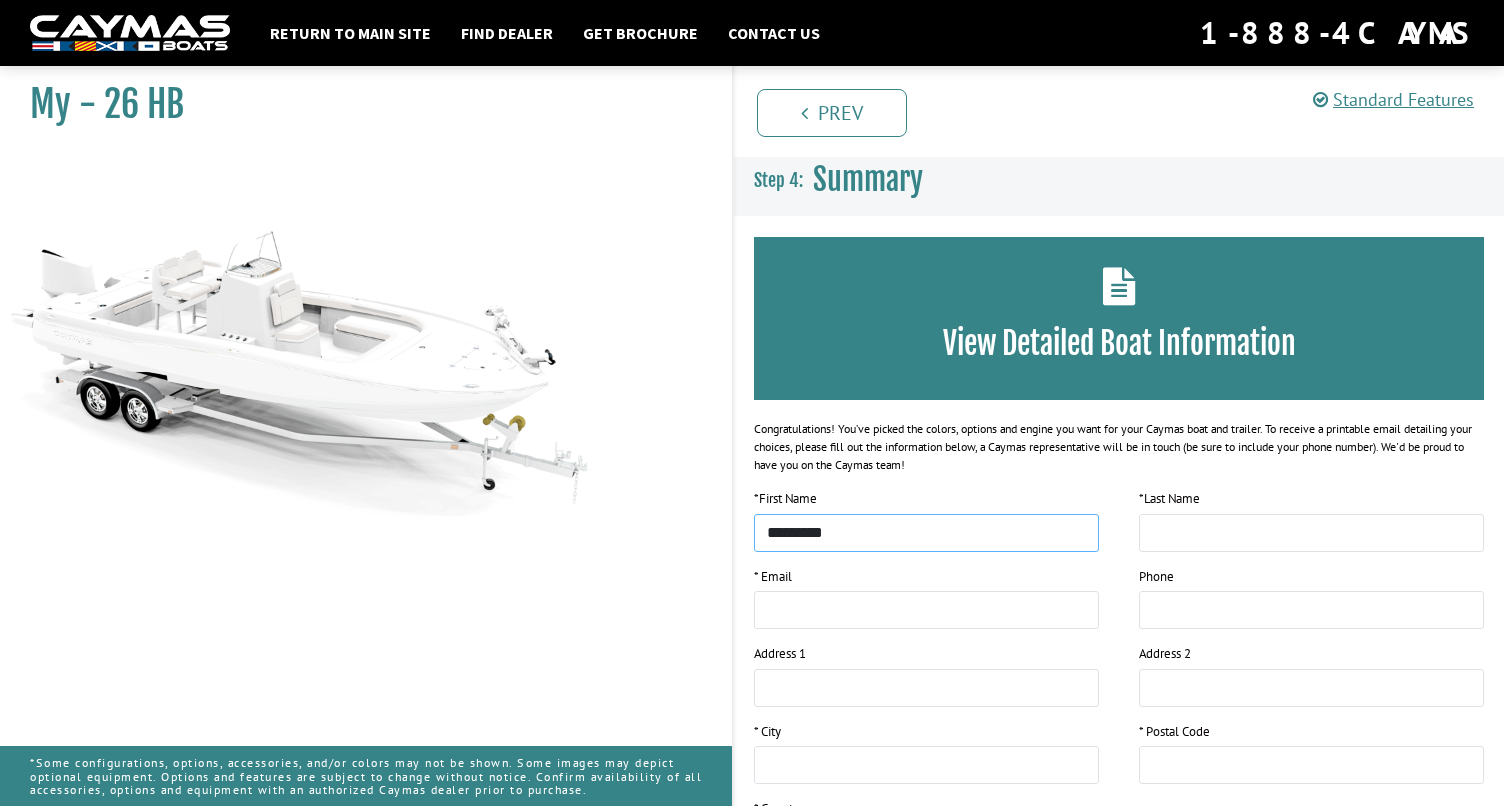 click on "*********" at bounding box center (926, 533) 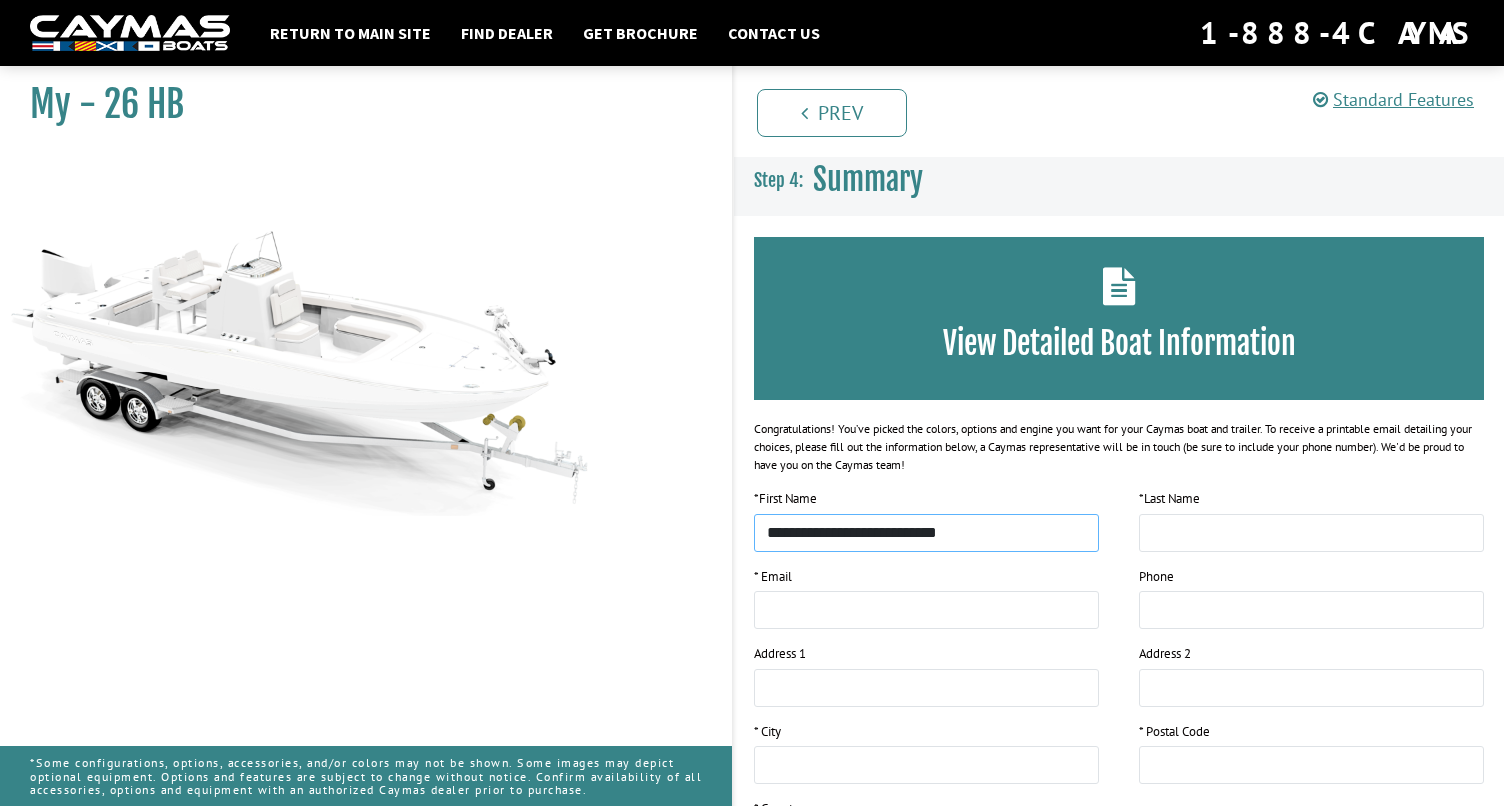type on "*********" 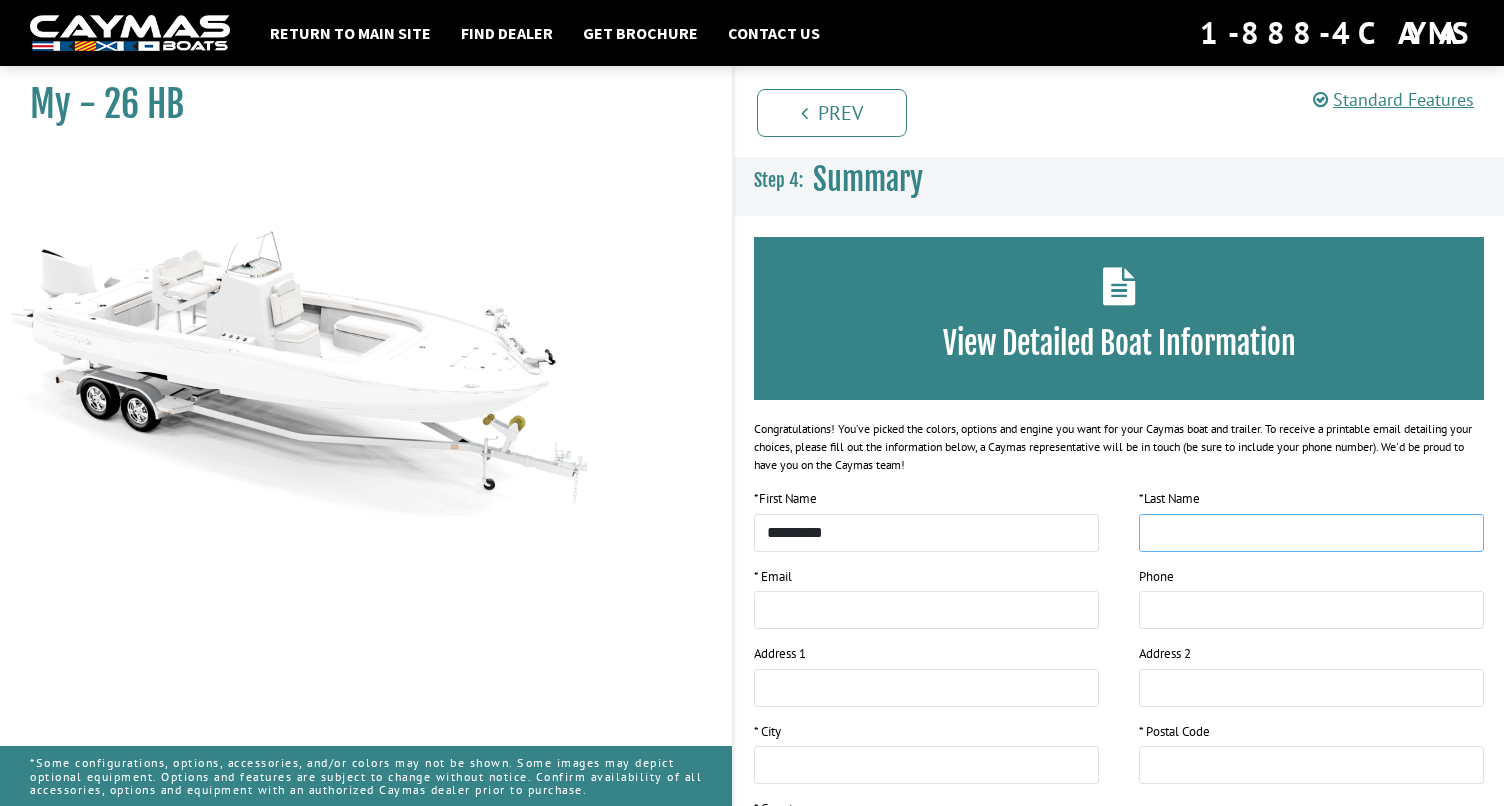 click at bounding box center (1311, 533) 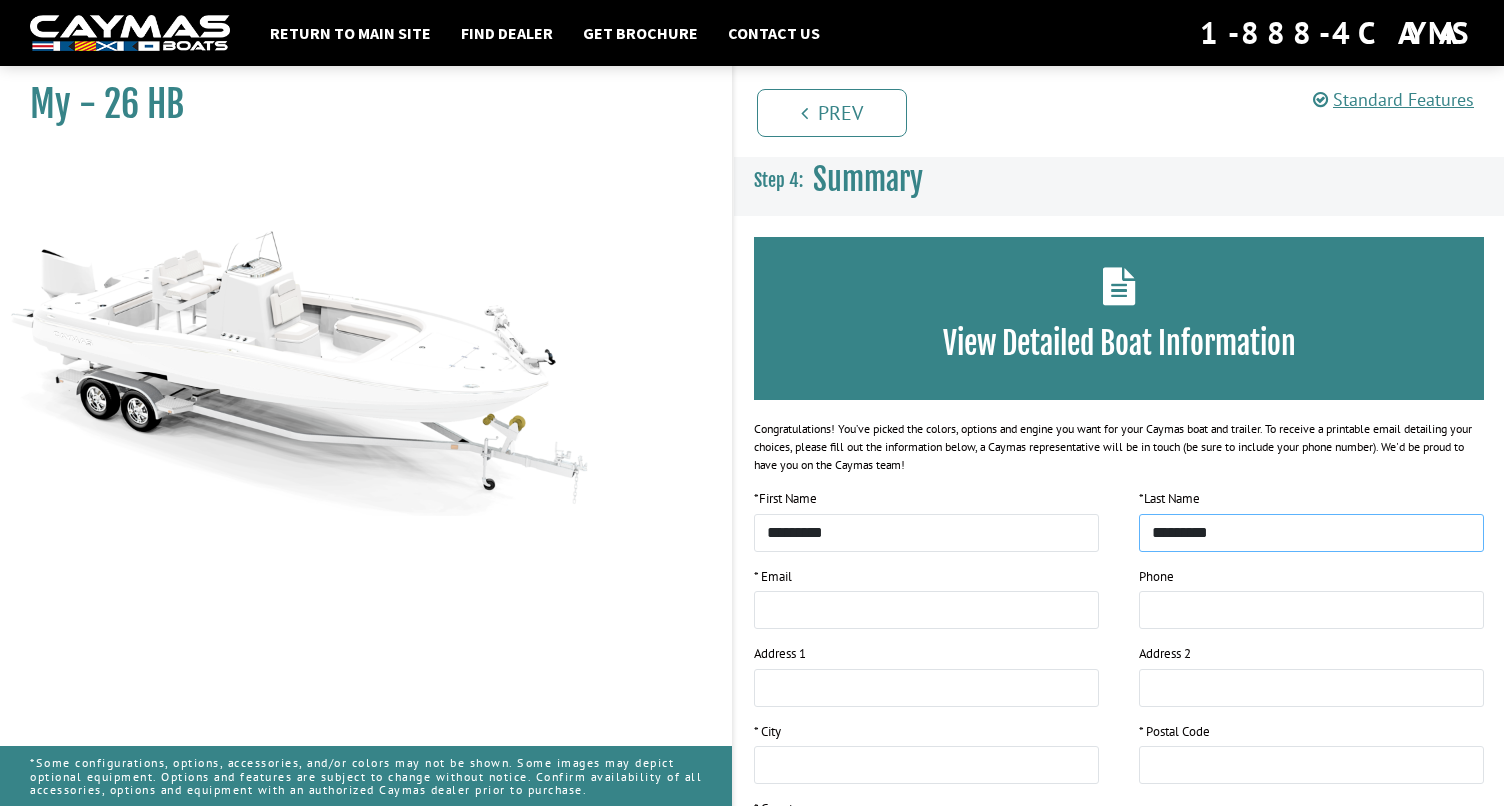 type on "*********" 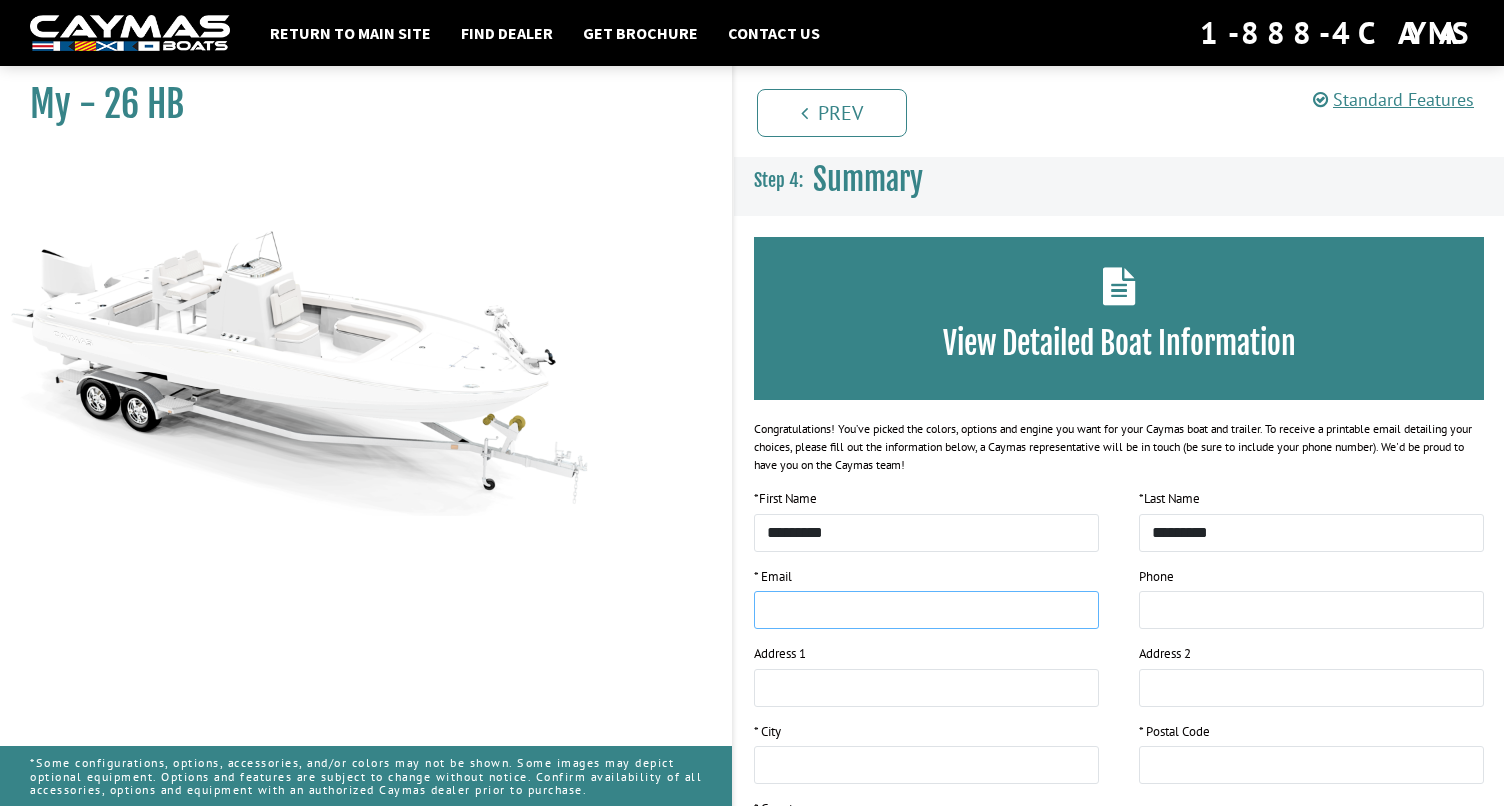 type on "**********" 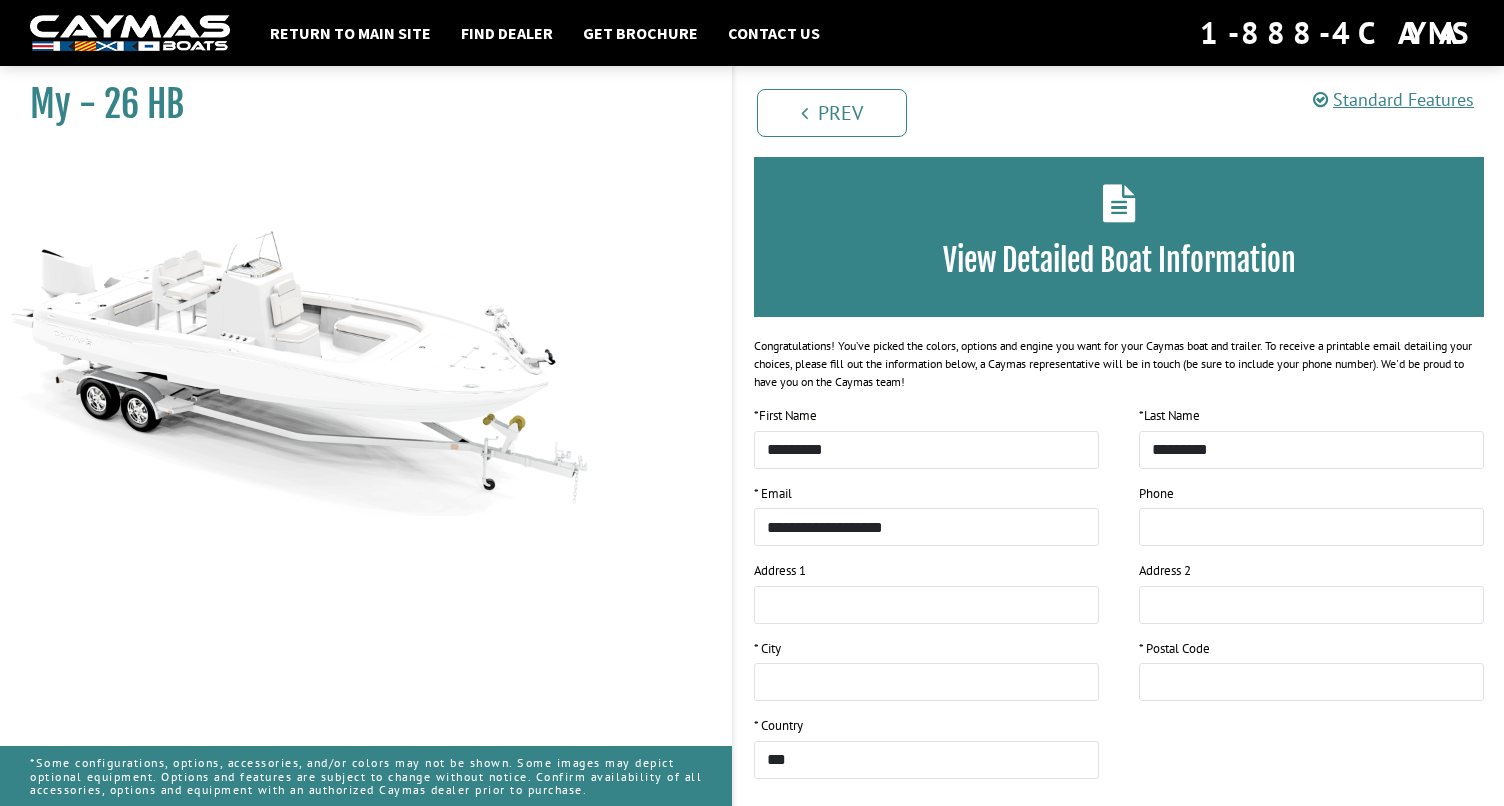 scroll, scrollTop: 221, scrollLeft: 0, axis: vertical 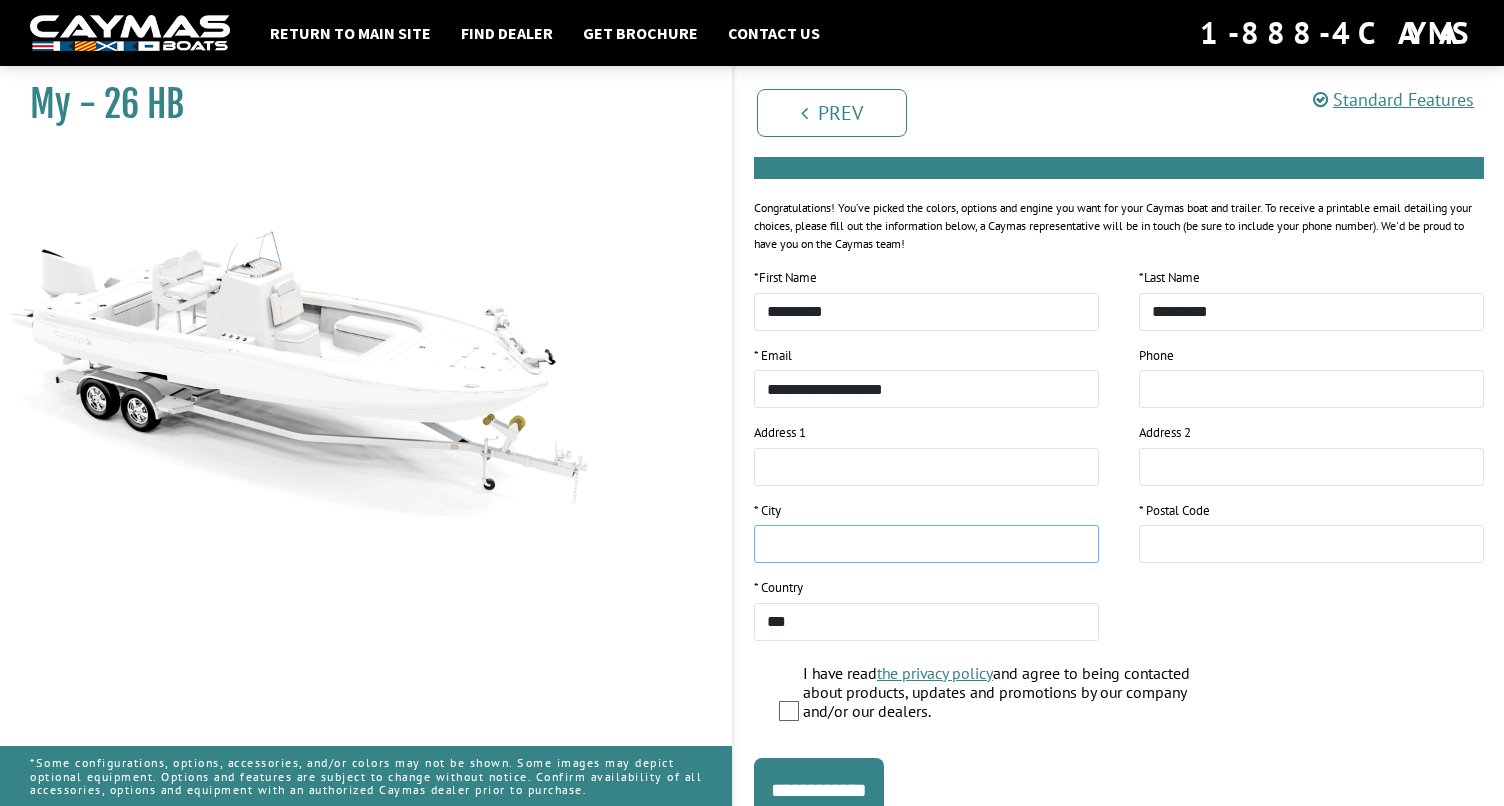 click at bounding box center (926, 544) 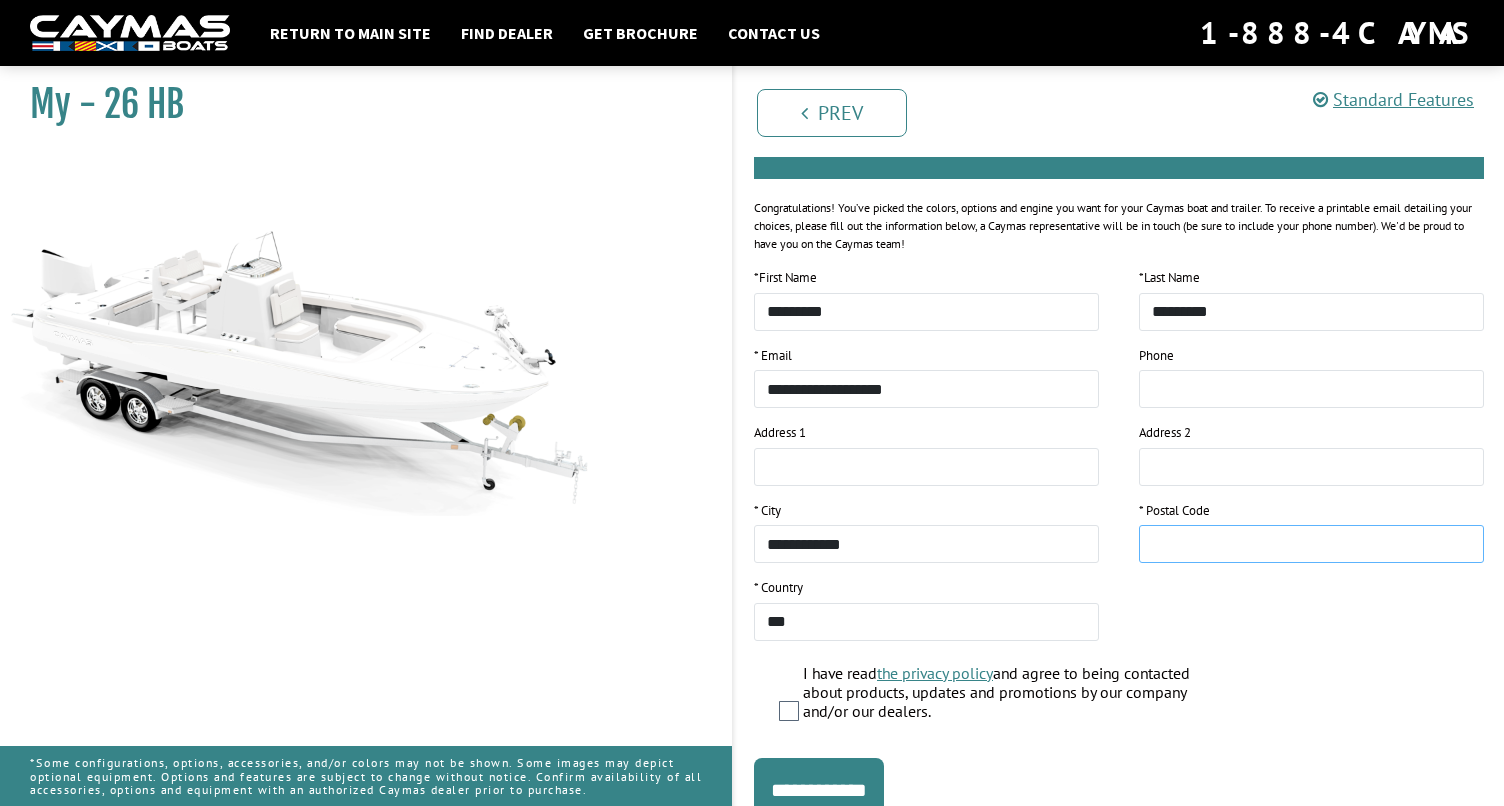 click at bounding box center (1311, 544) 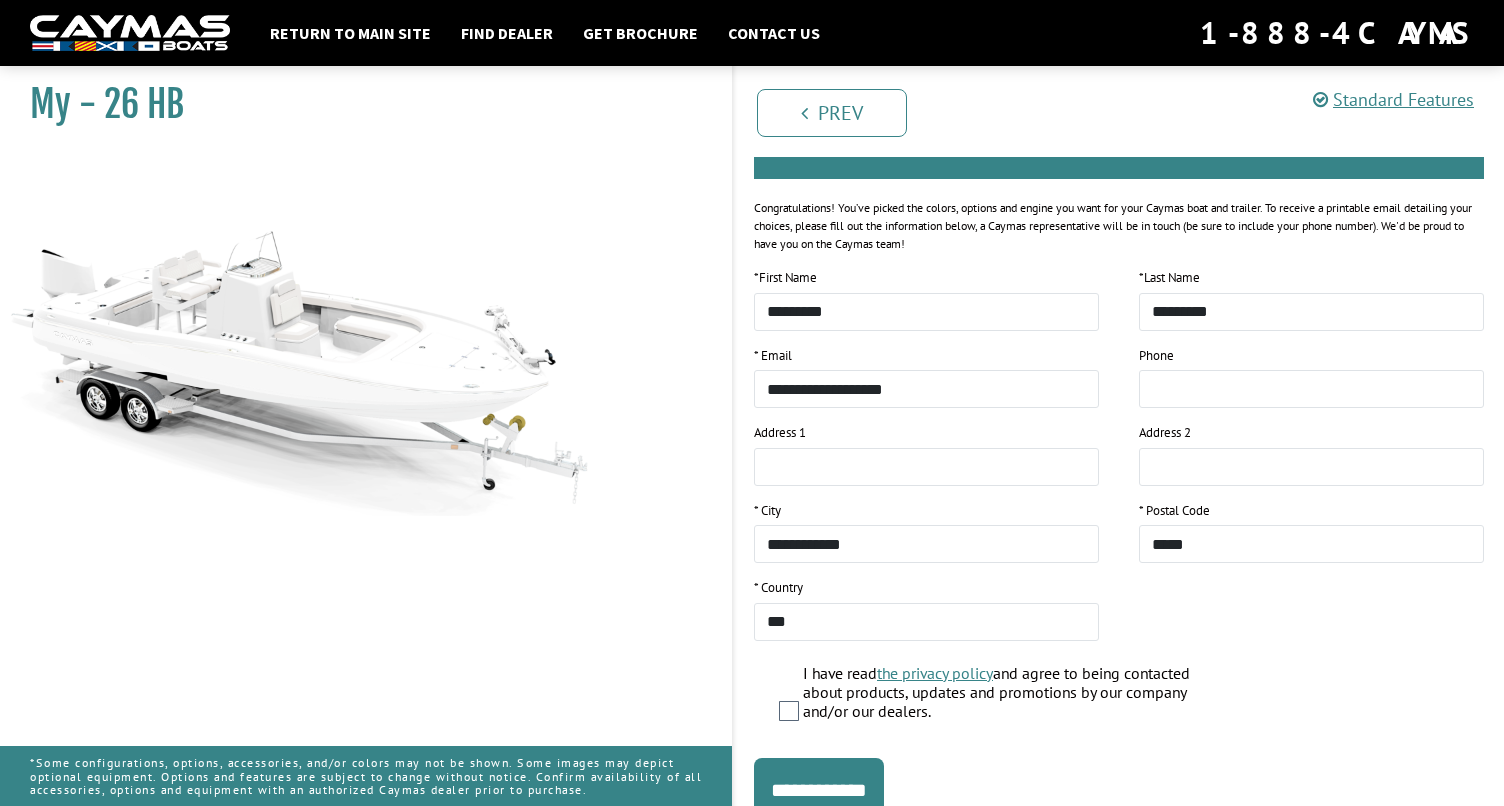 click on "I have read  the privacy policy  and agree to being contacted about products, updates and promotions by our company and/or our dealers." at bounding box center (1131, 695) 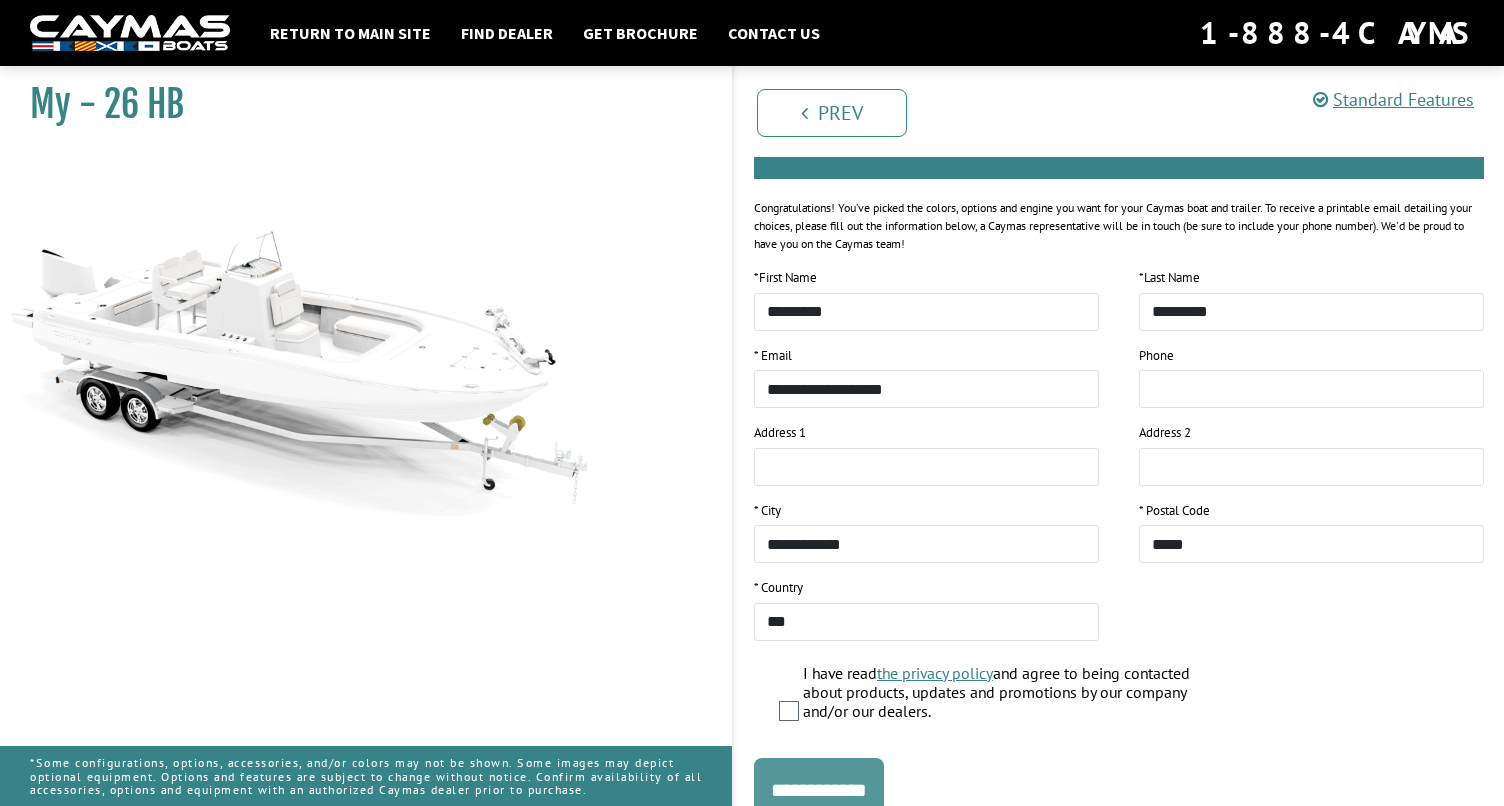 click on "**********" at bounding box center [819, 790] 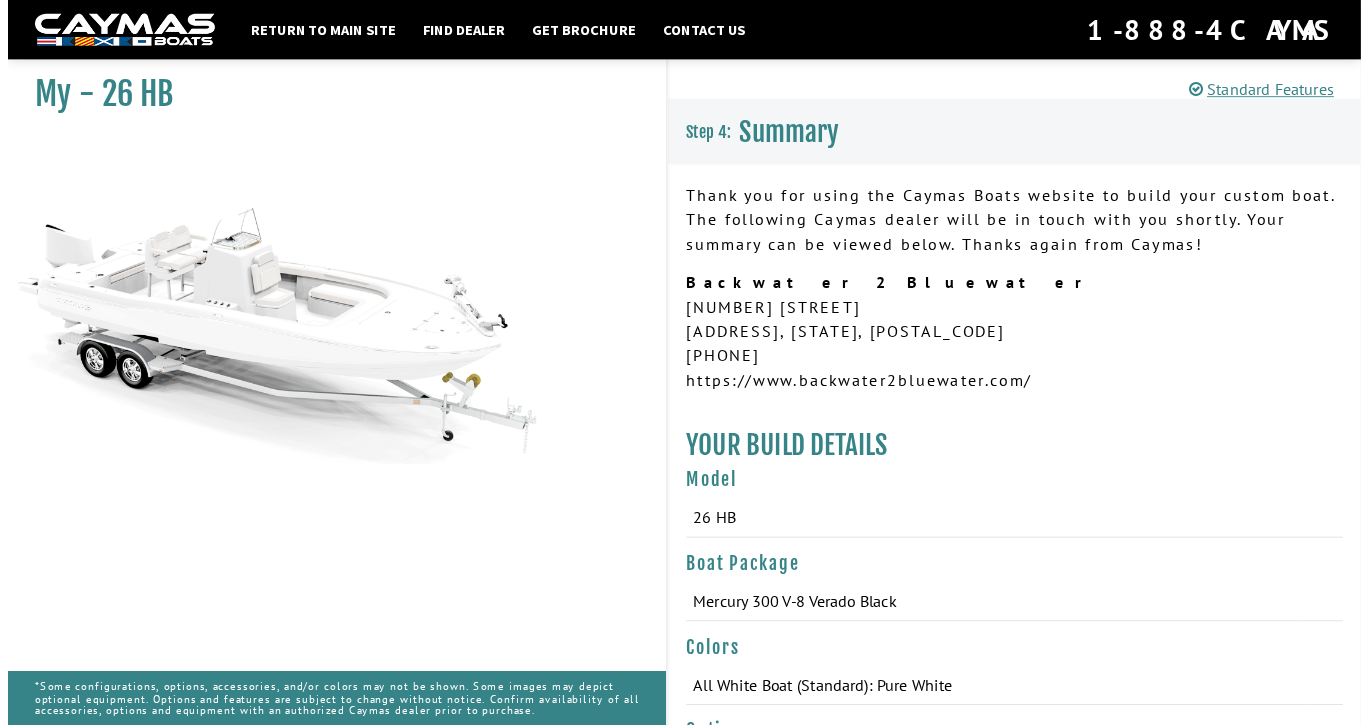 scroll, scrollTop: 22, scrollLeft: 0, axis: vertical 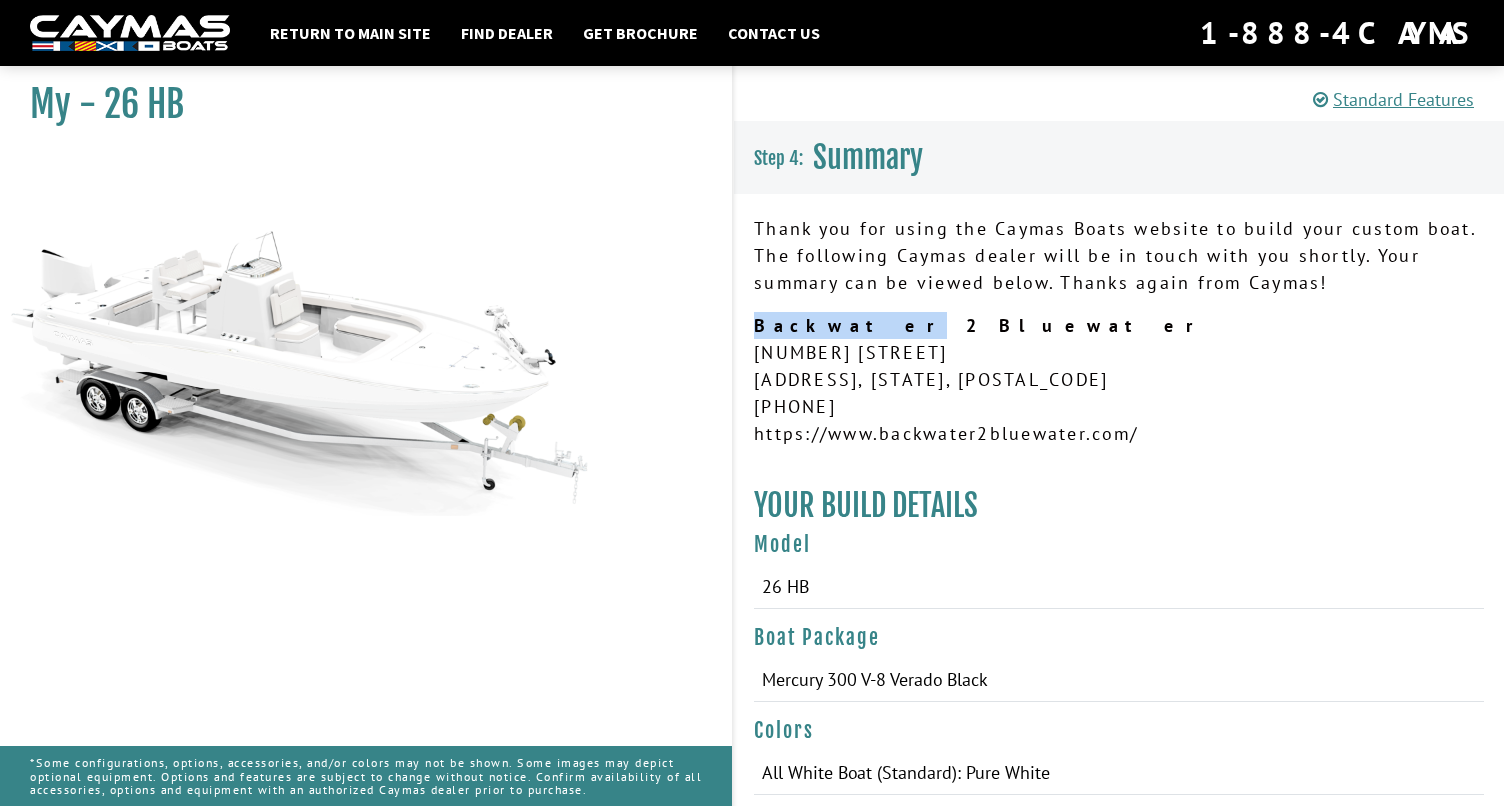 drag, startPoint x: 854, startPoint y: 326, endPoint x: 745, endPoint y: 325, distance: 109.004585 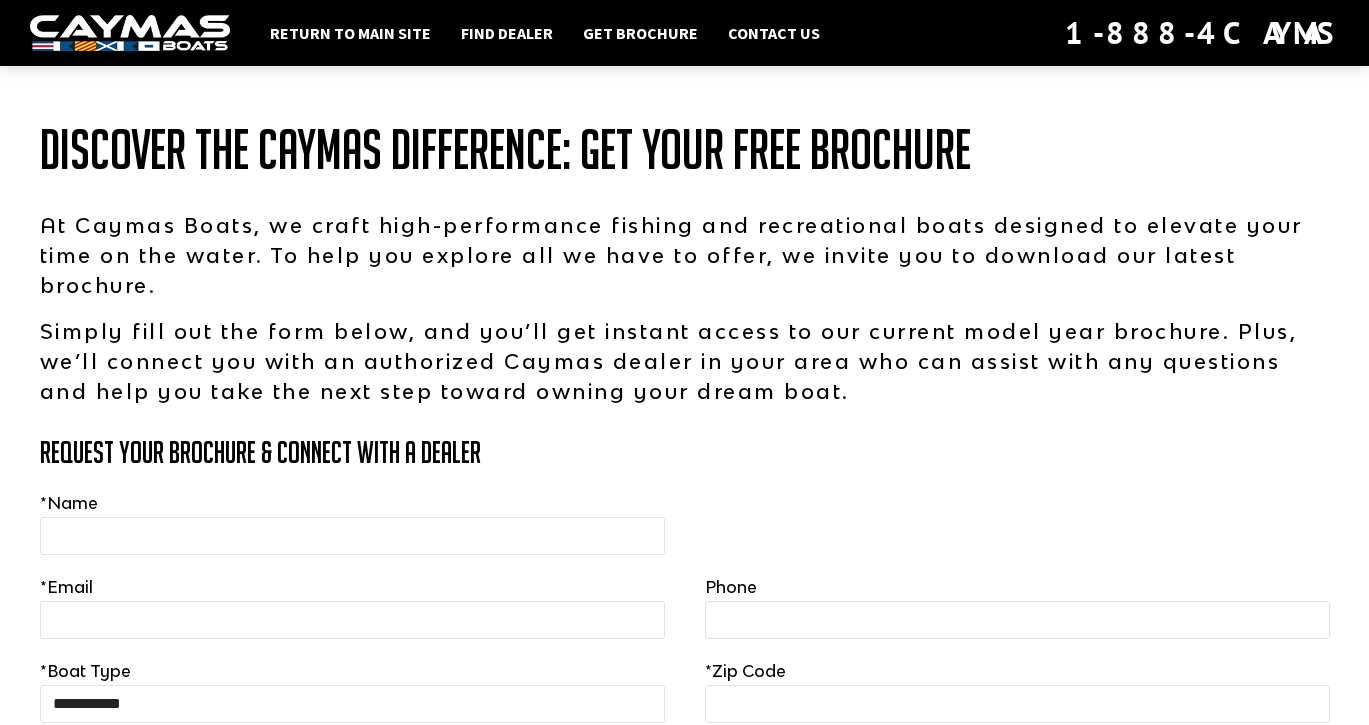 scroll, scrollTop: 0, scrollLeft: 0, axis: both 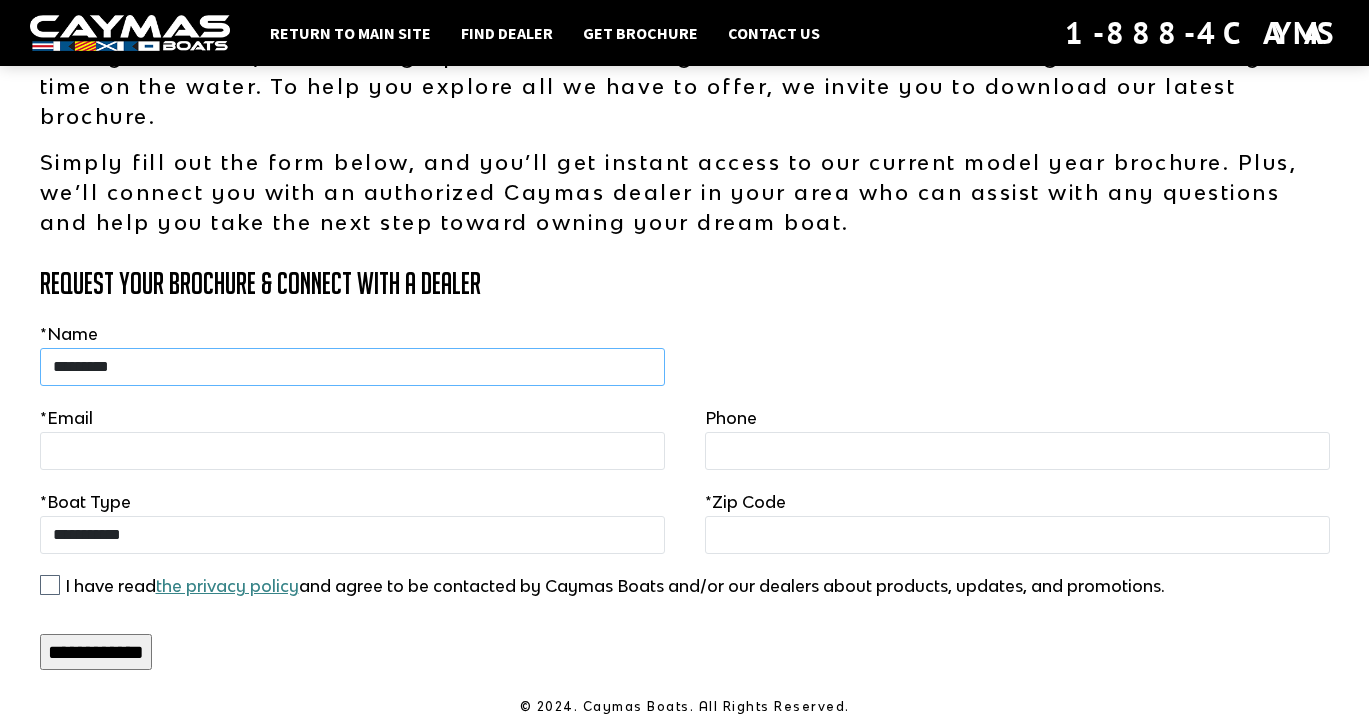type on "*********" 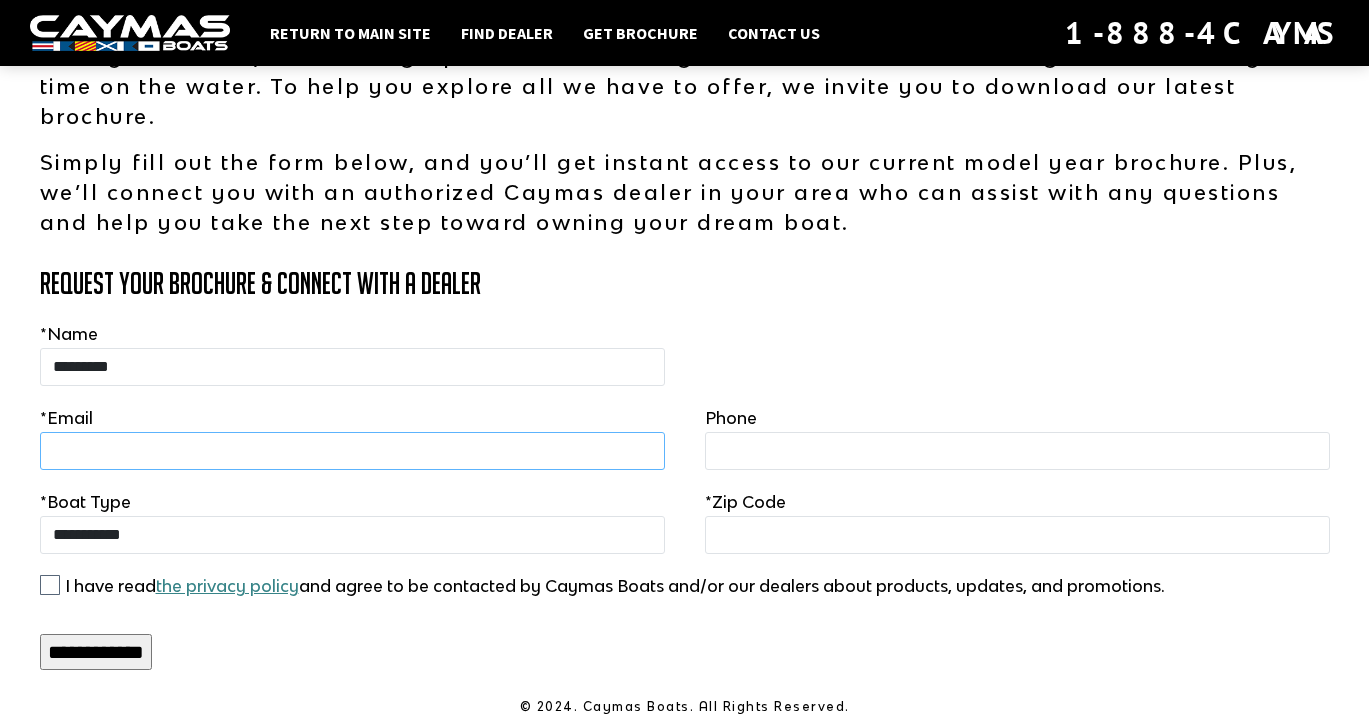 type on "**********" 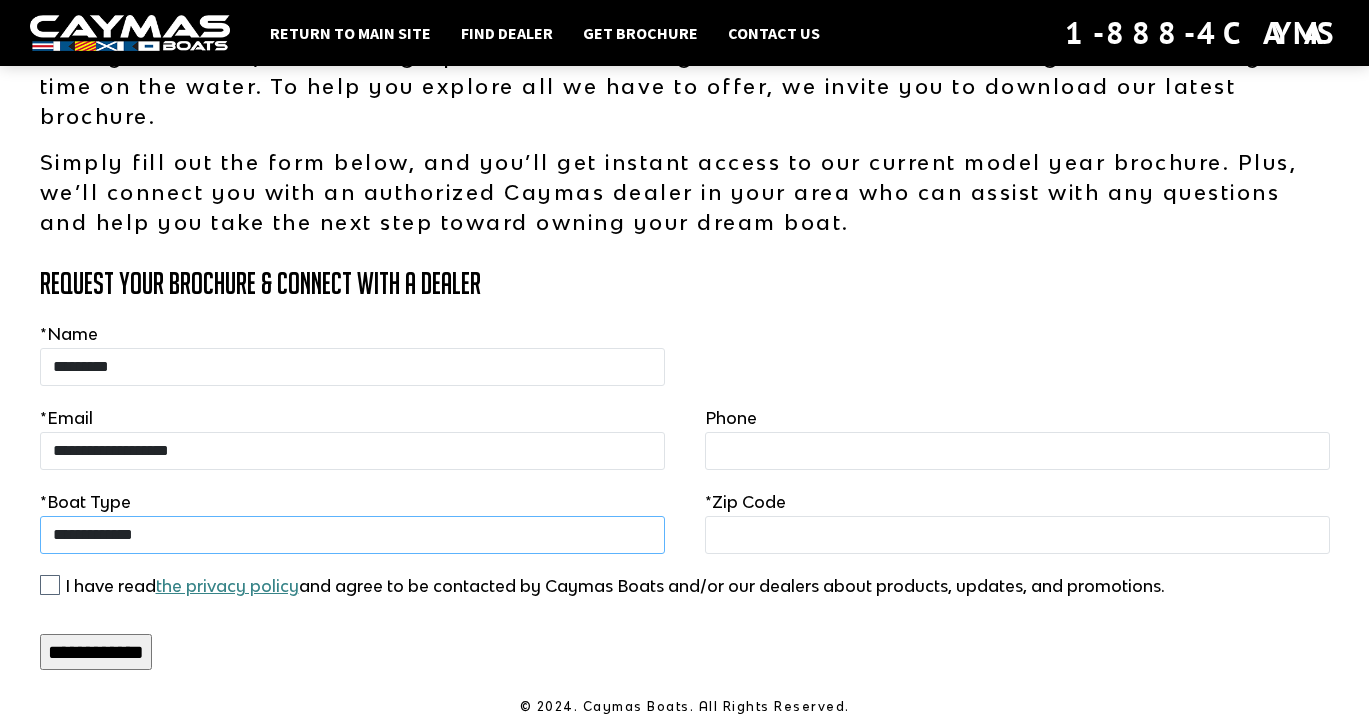select on "**********" 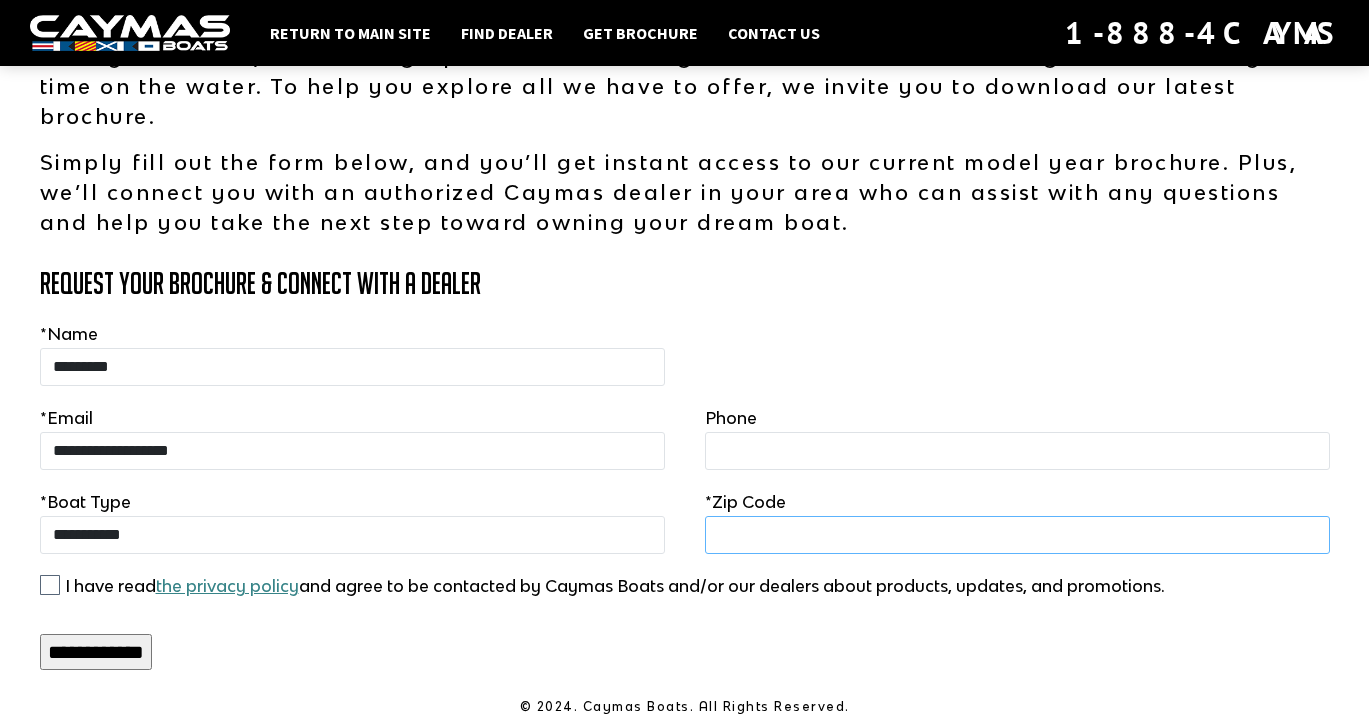 type on "*" 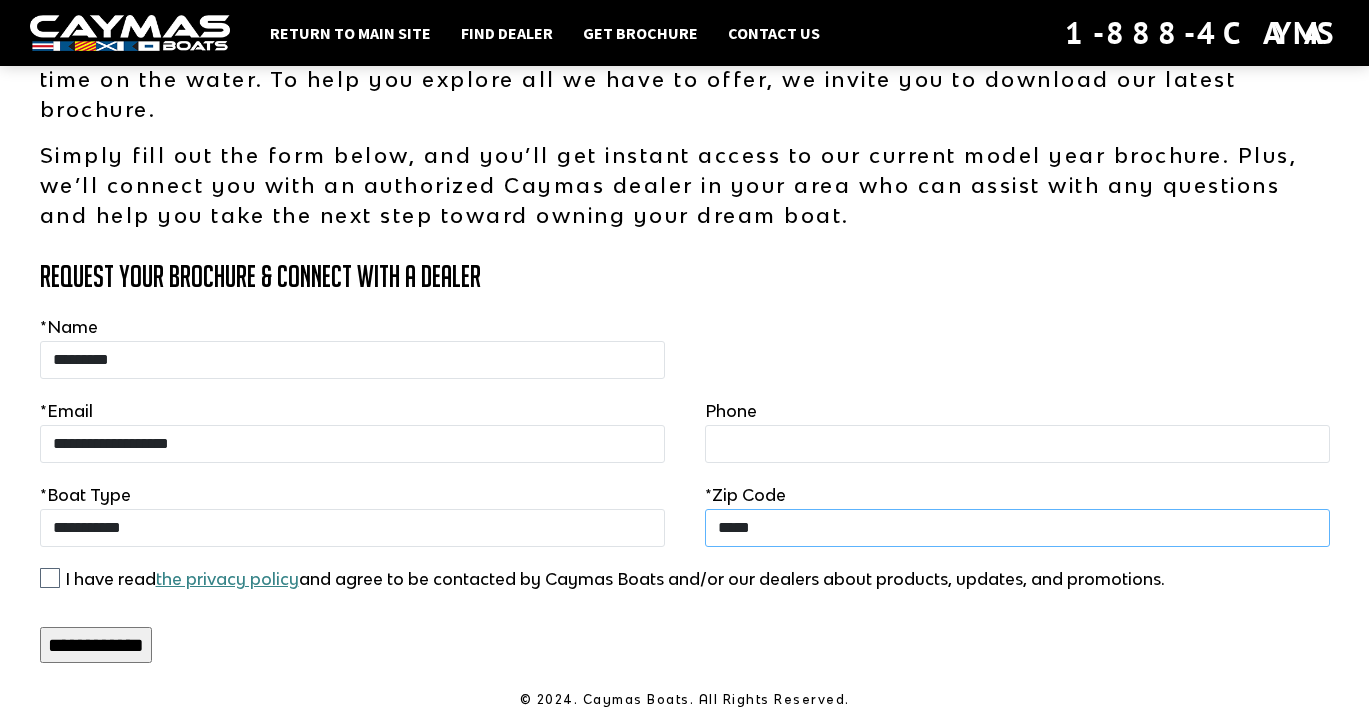 scroll, scrollTop: 175, scrollLeft: 0, axis: vertical 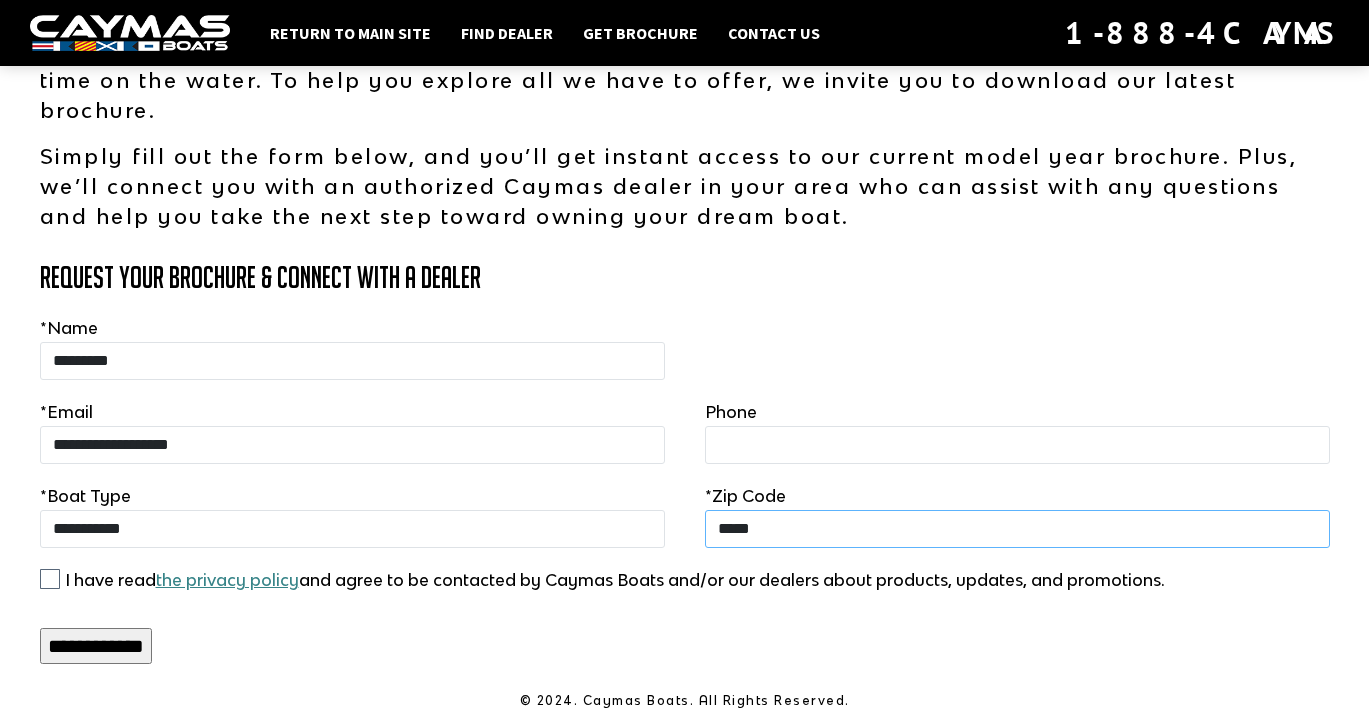 type on "*****" 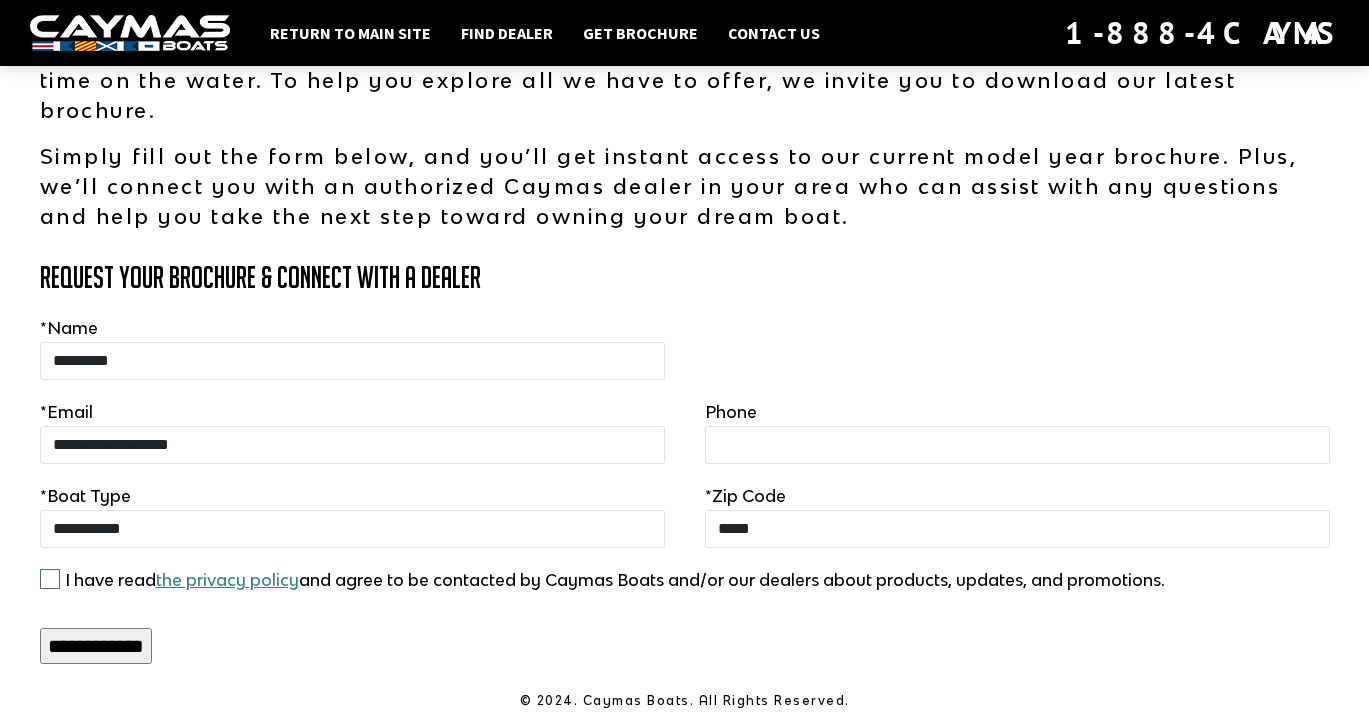 click on "**********" at bounding box center (96, 646) 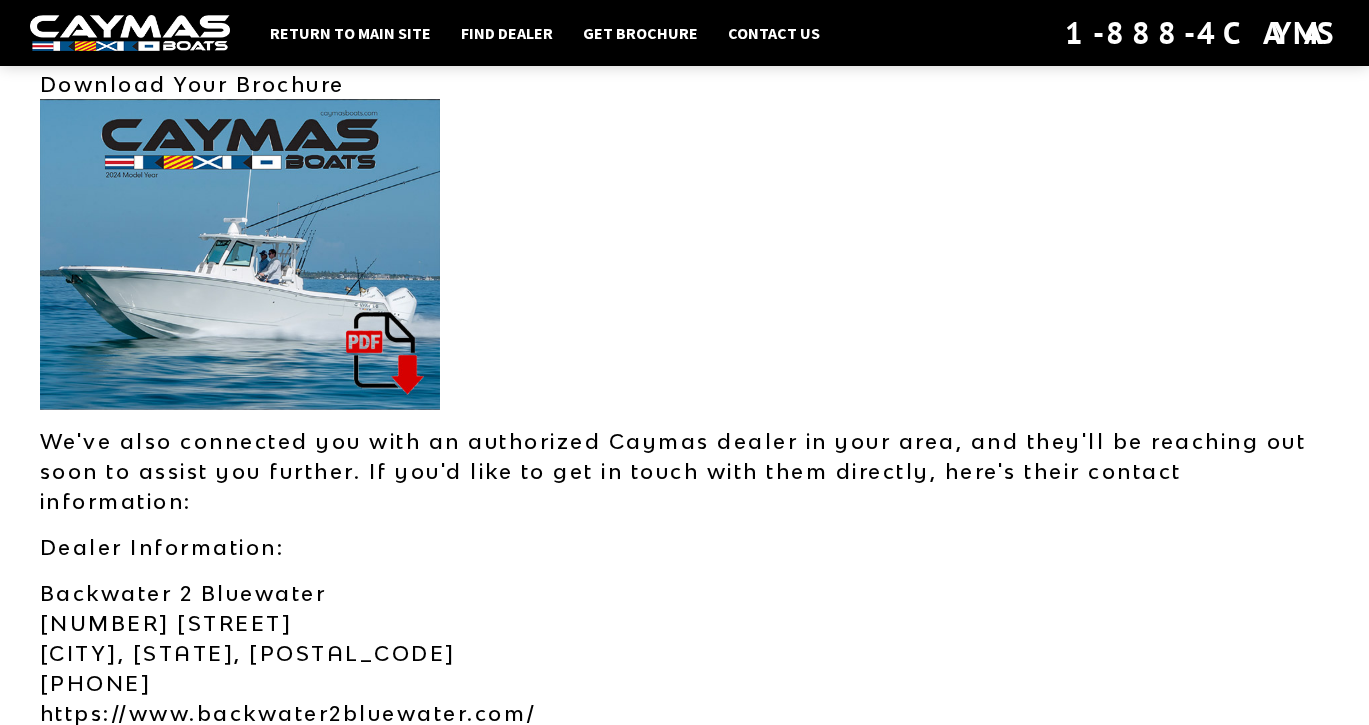 scroll, scrollTop: 265, scrollLeft: 0, axis: vertical 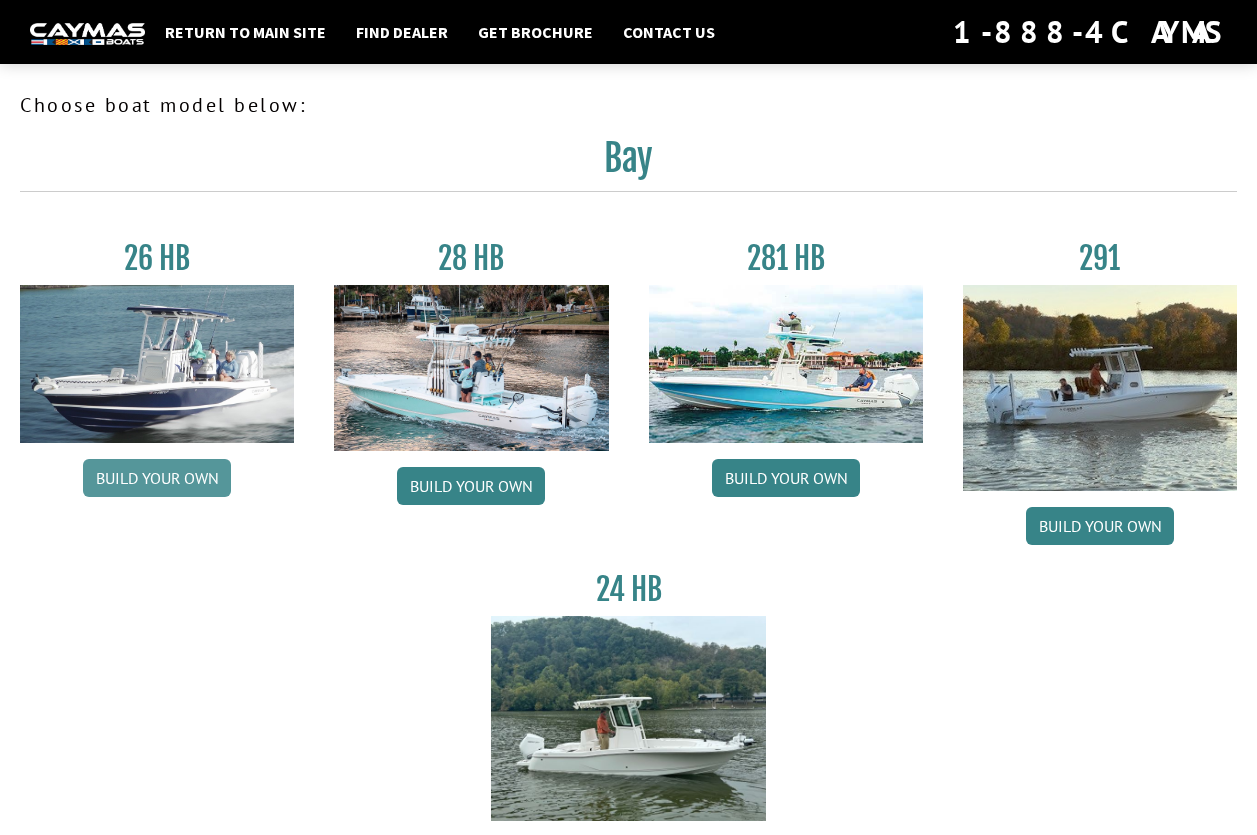 click on "Build your own" at bounding box center [157, 478] 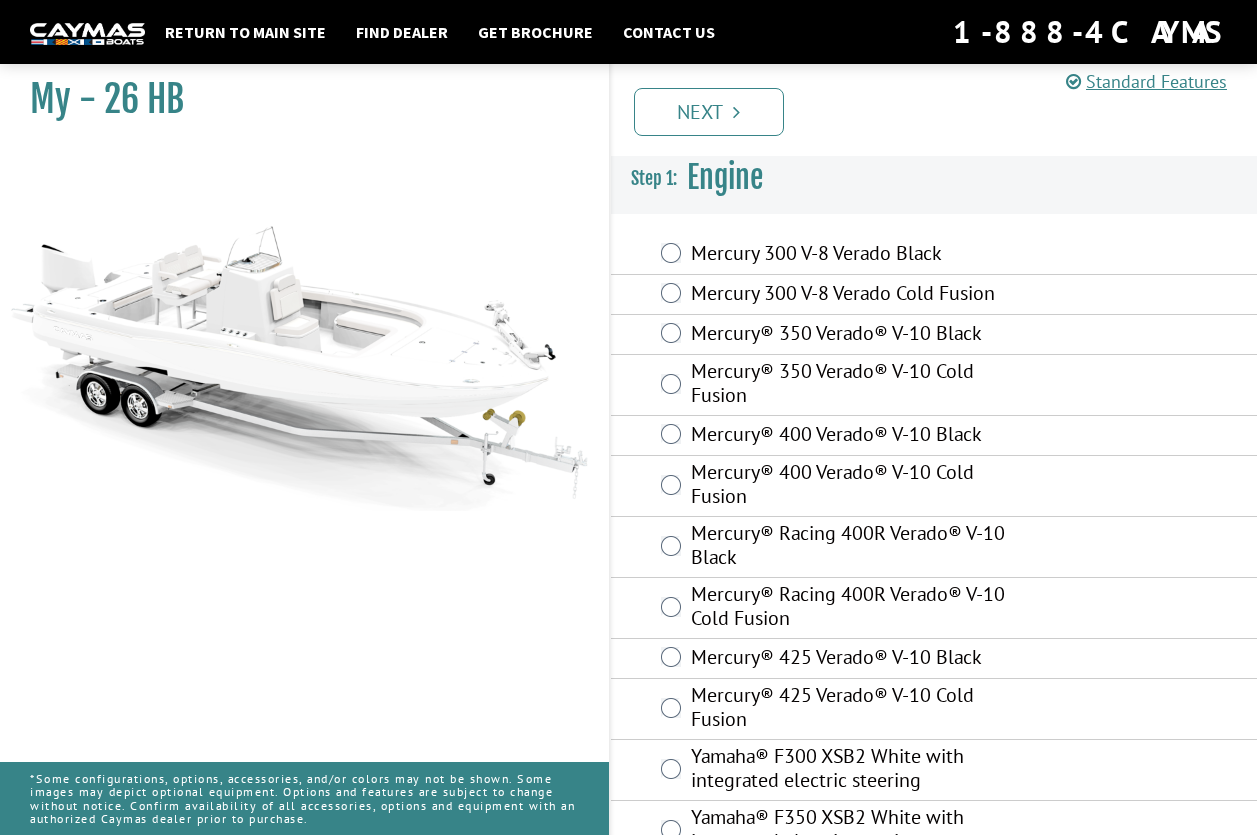 scroll, scrollTop: 0, scrollLeft: 0, axis: both 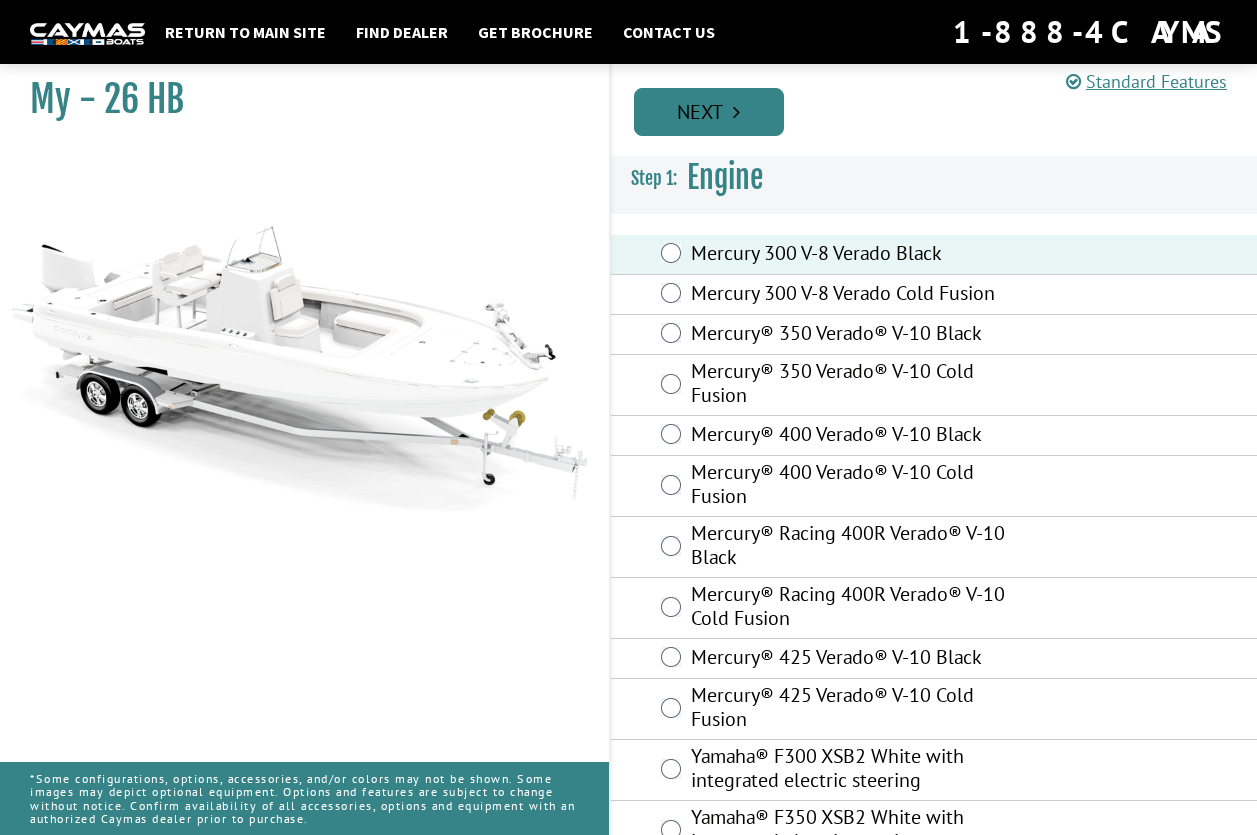 click on "Next" at bounding box center [709, 112] 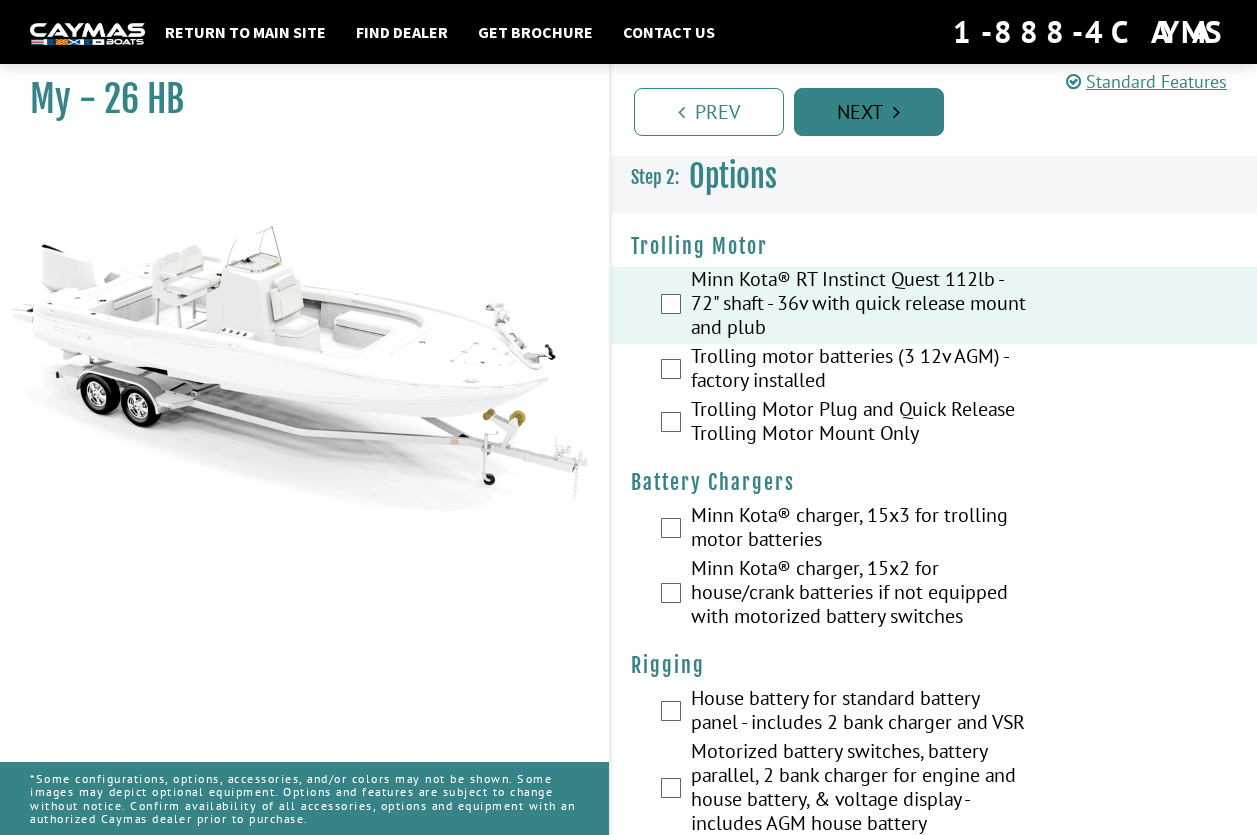 click on "Next" at bounding box center (869, 112) 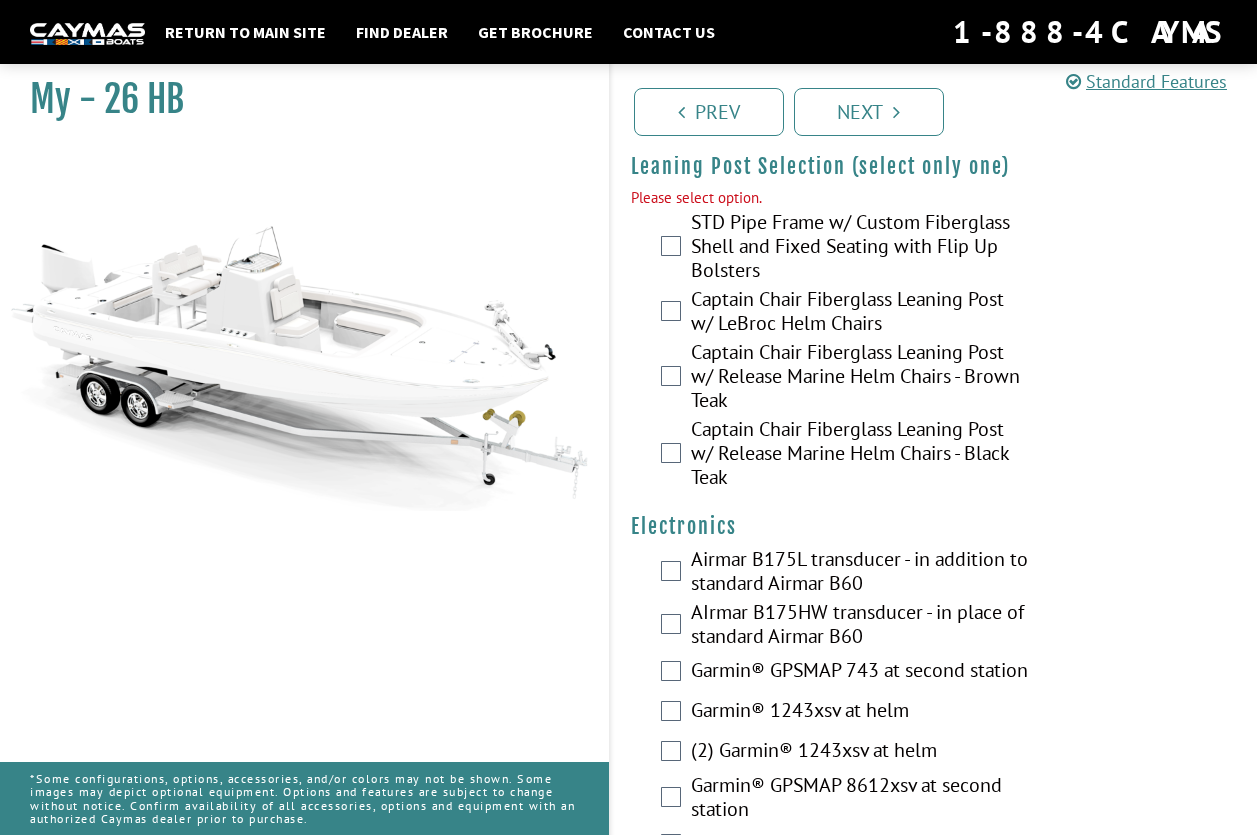 scroll, scrollTop: 5278, scrollLeft: 0, axis: vertical 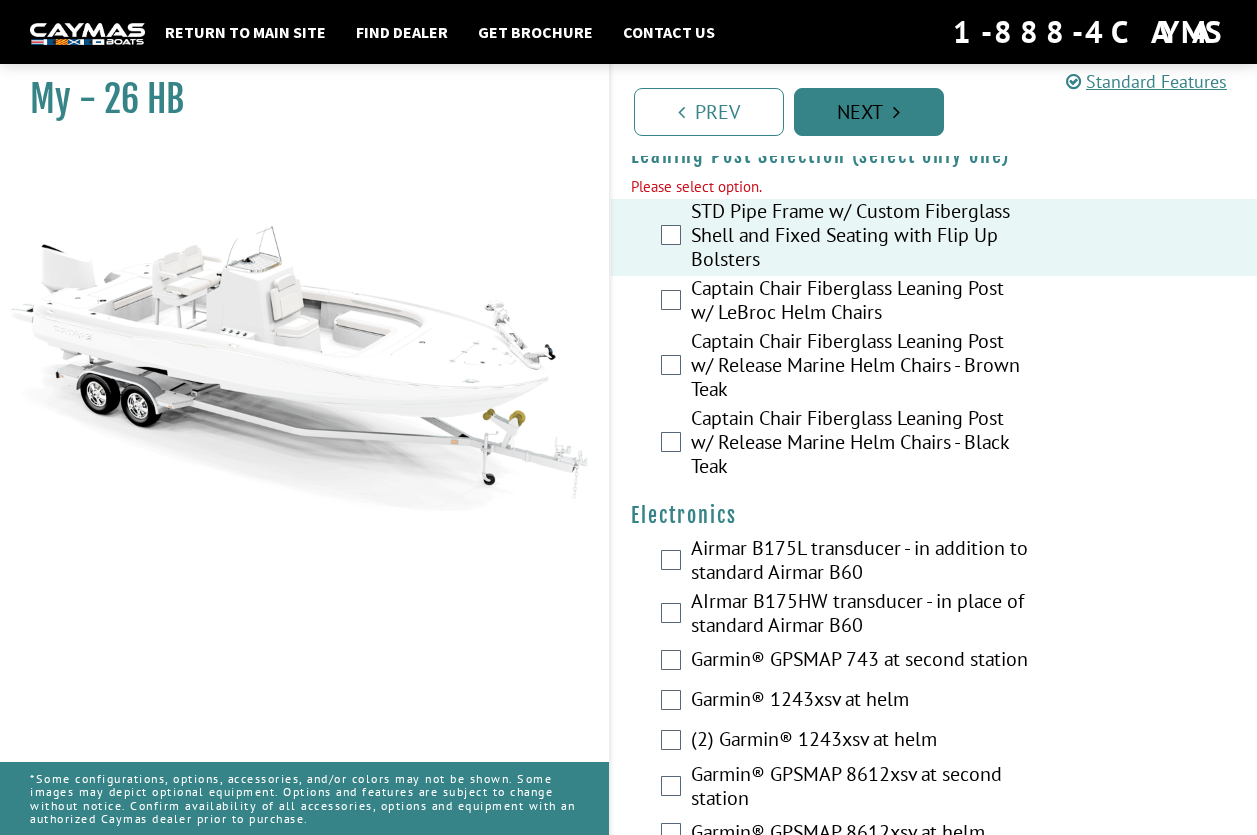 click on "Next" at bounding box center (869, 112) 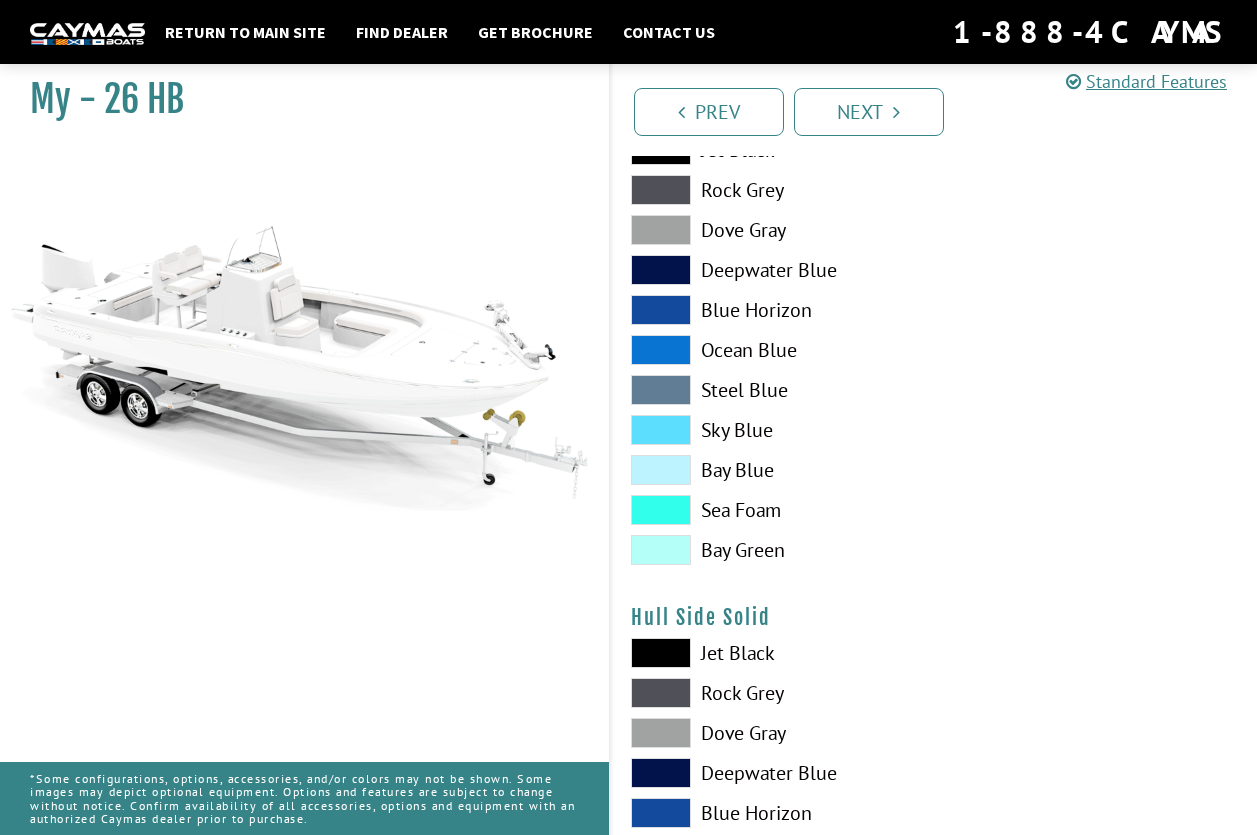 scroll, scrollTop: 0, scrollLeft: 0, axis: both 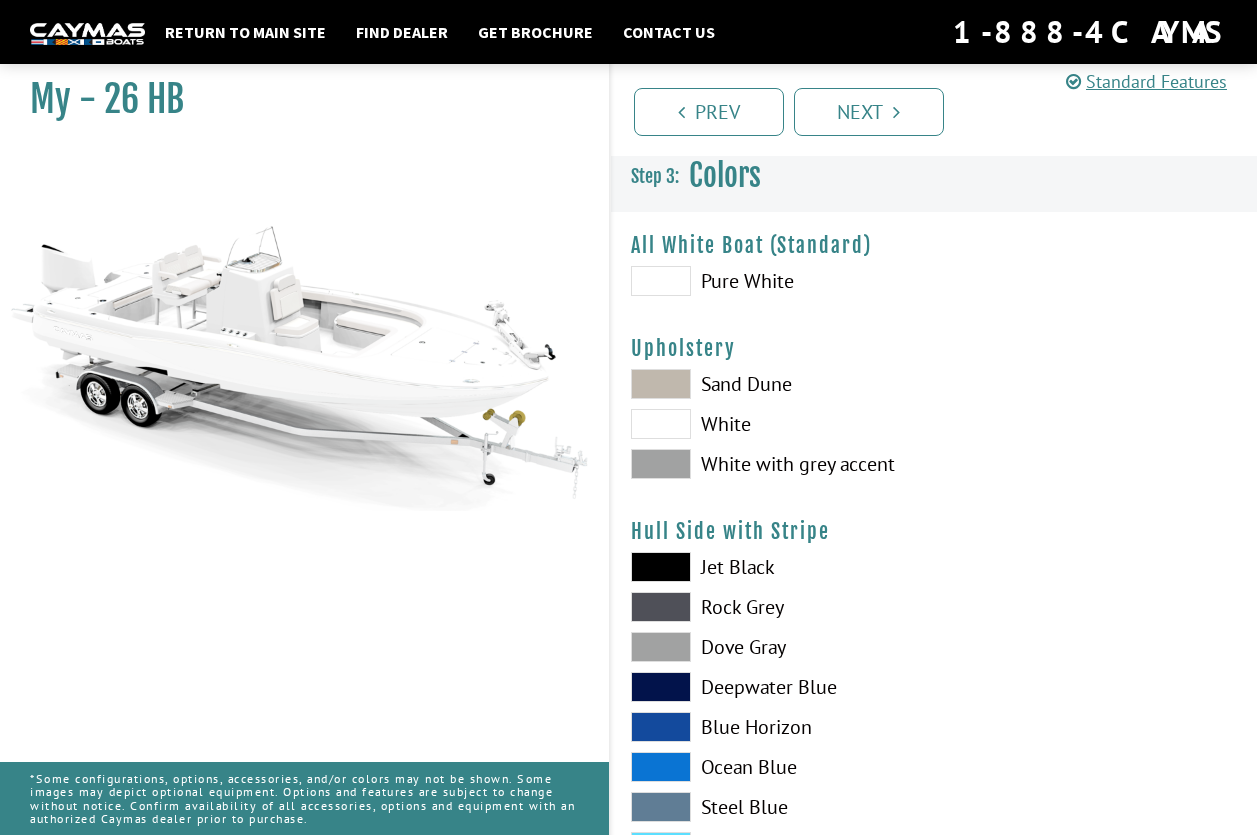 click at bounding box center [661, 281] 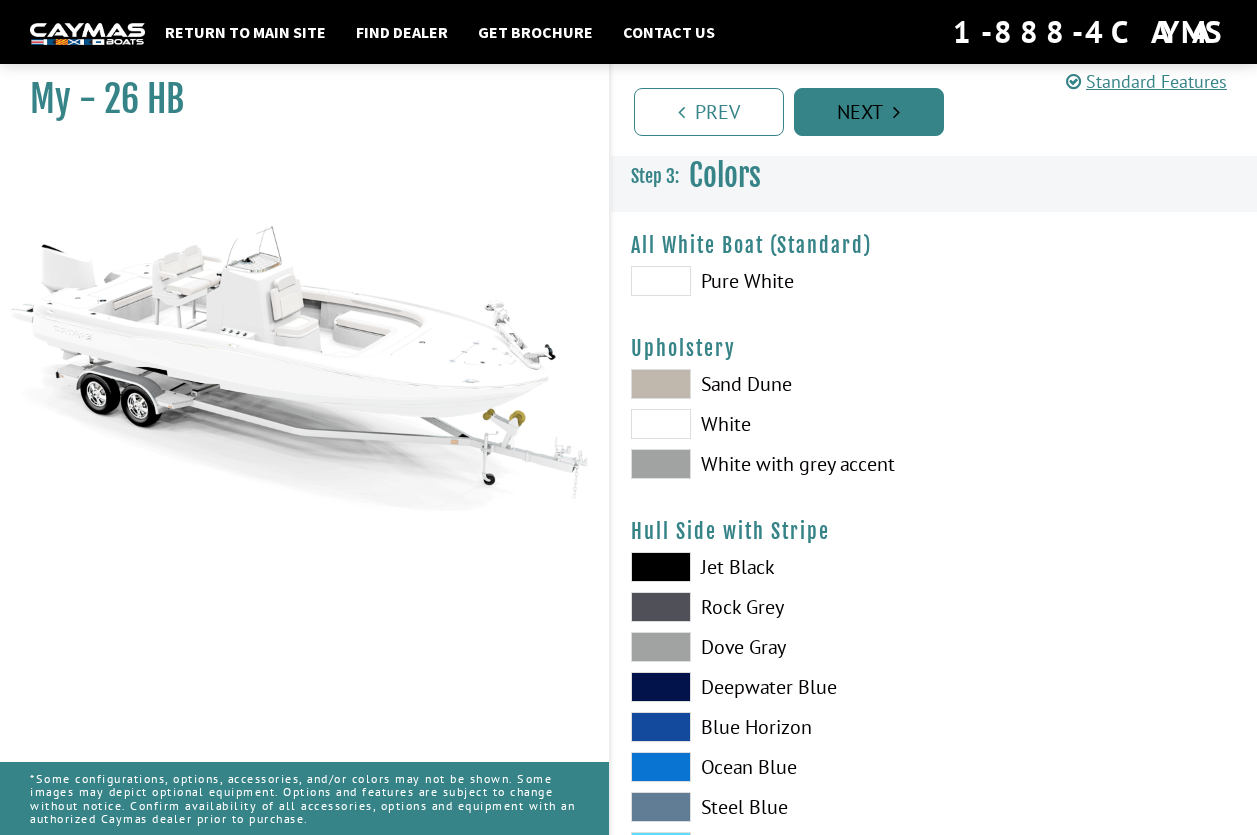 click at bounding box center (896, 112) 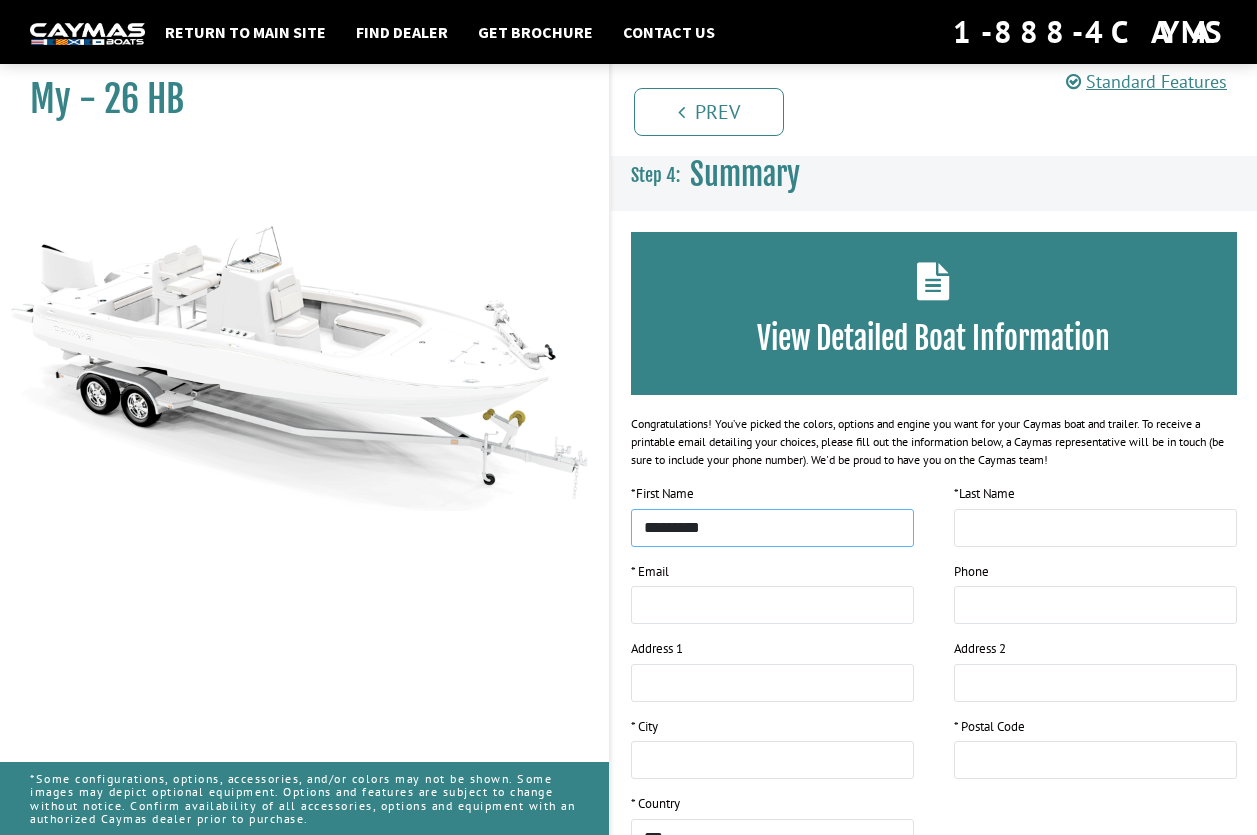 type on "*********" 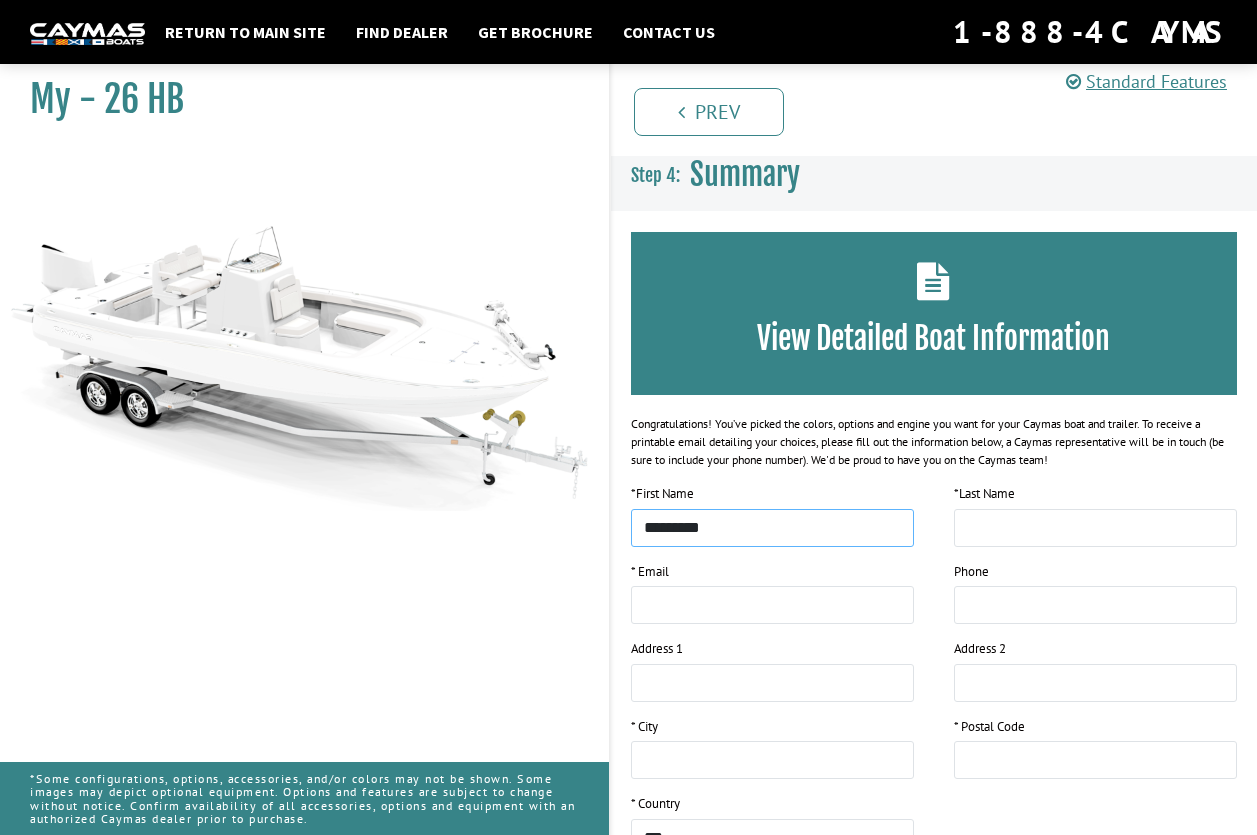 click on "*********" at bounding box center (772, 528) 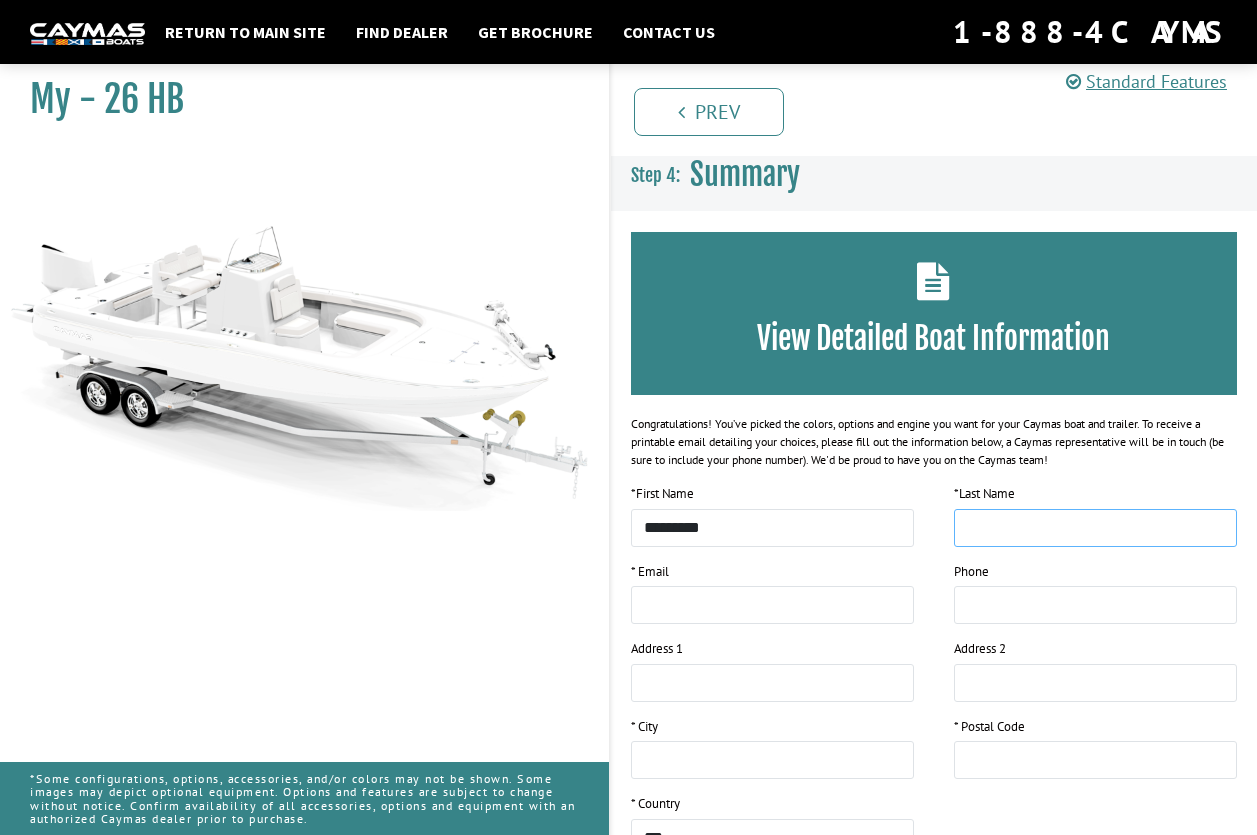 click at bounding box center (1095, 528) 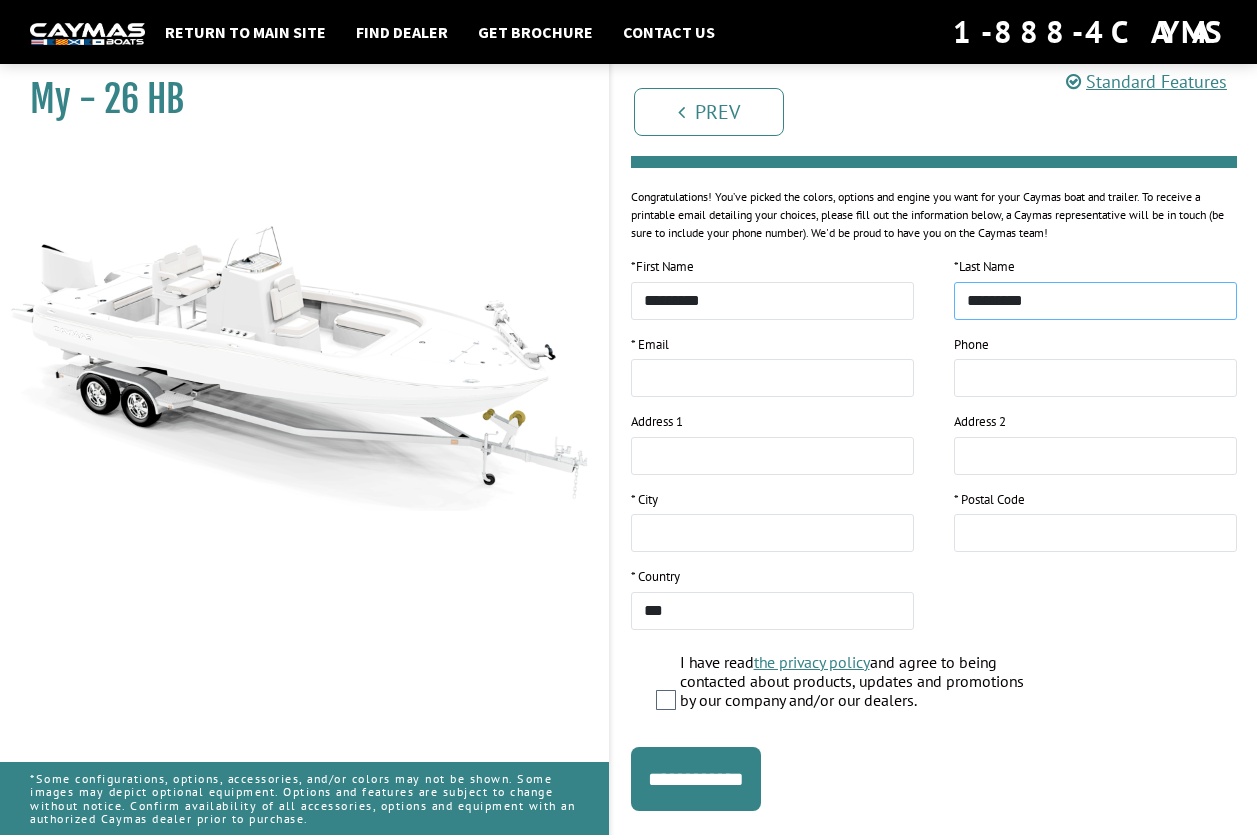 scroll, scrollTop: 231, scrollLeft: 0, axis: vertical 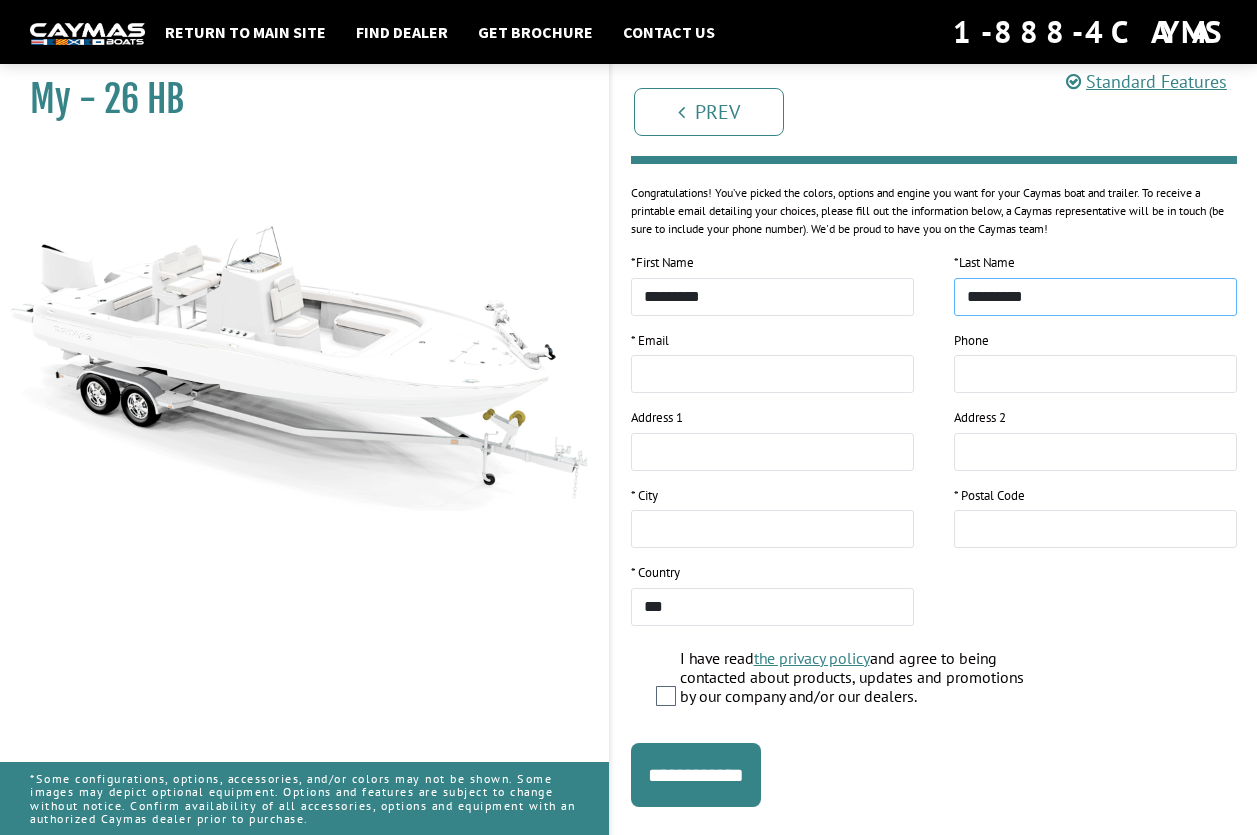 type on "*********" 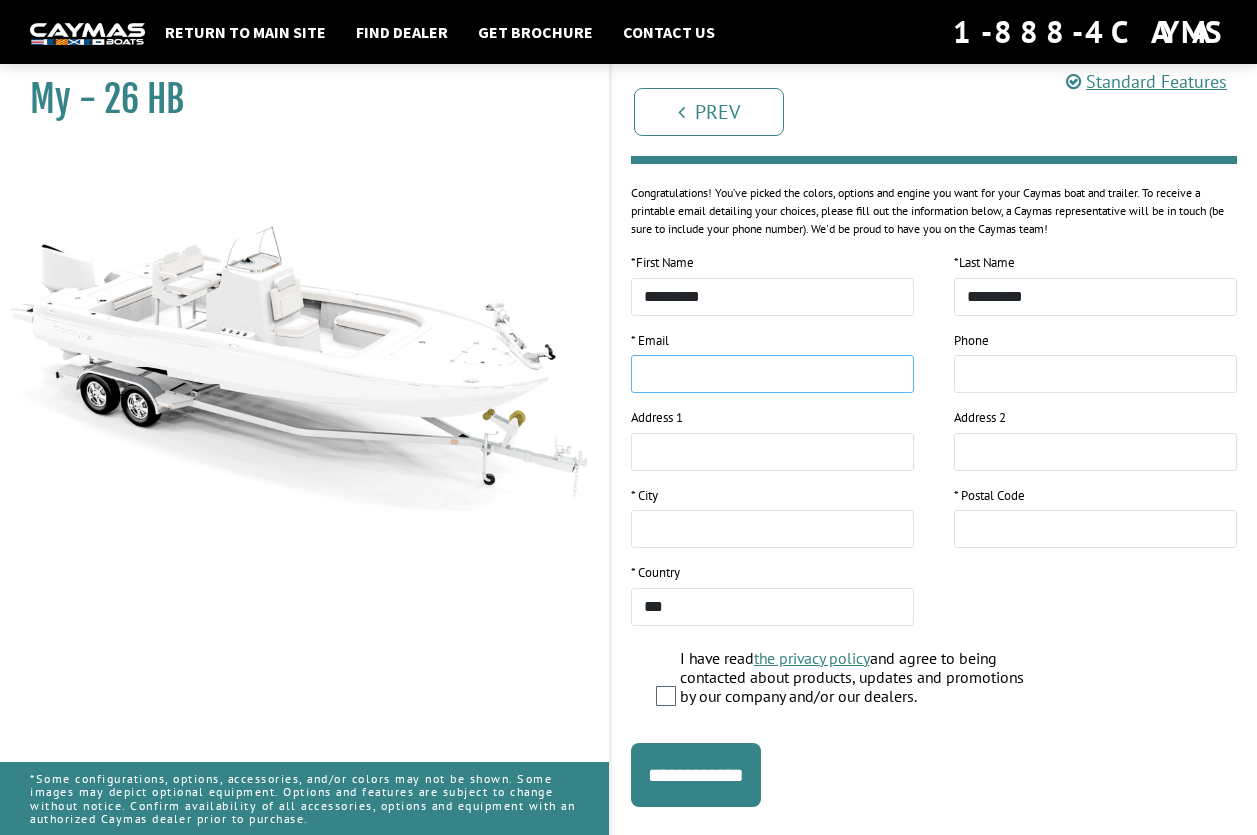 type on "**********" 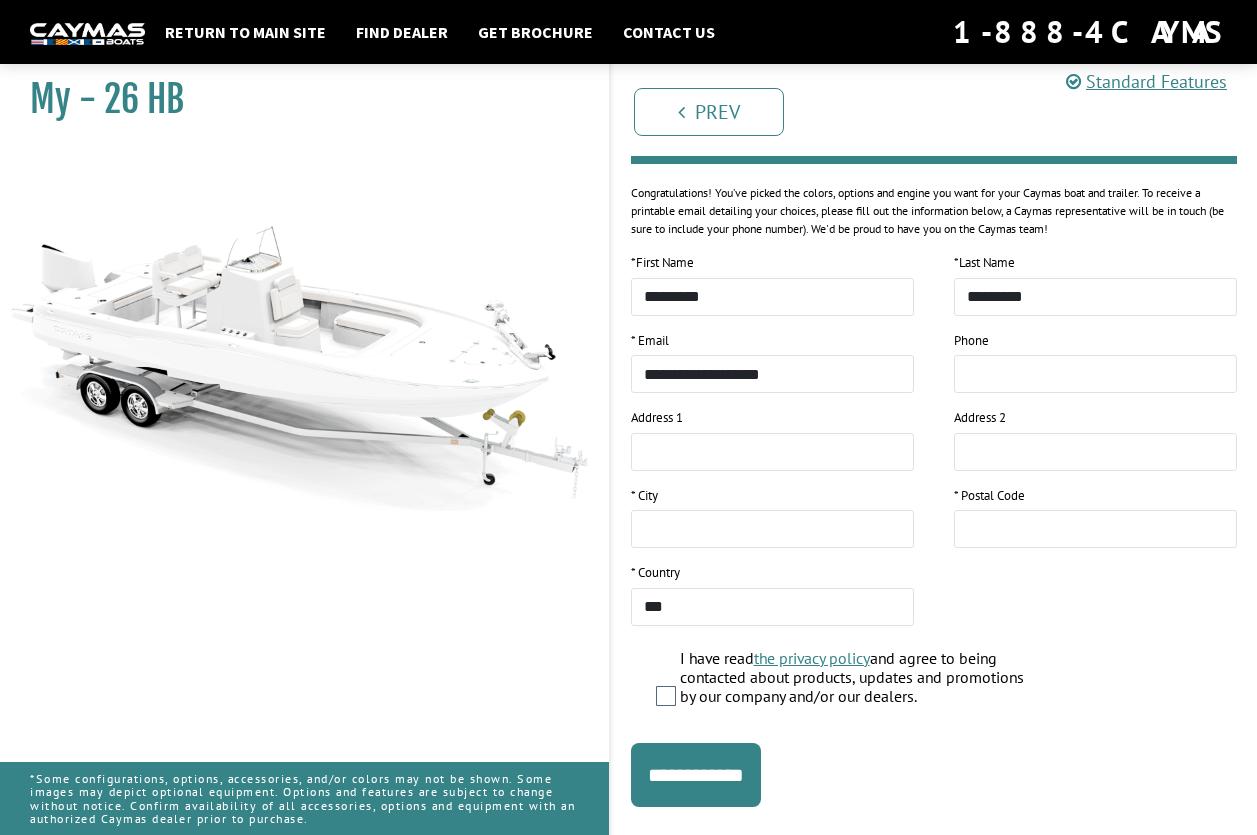 click on "**********" at bounding box center (772, 374) 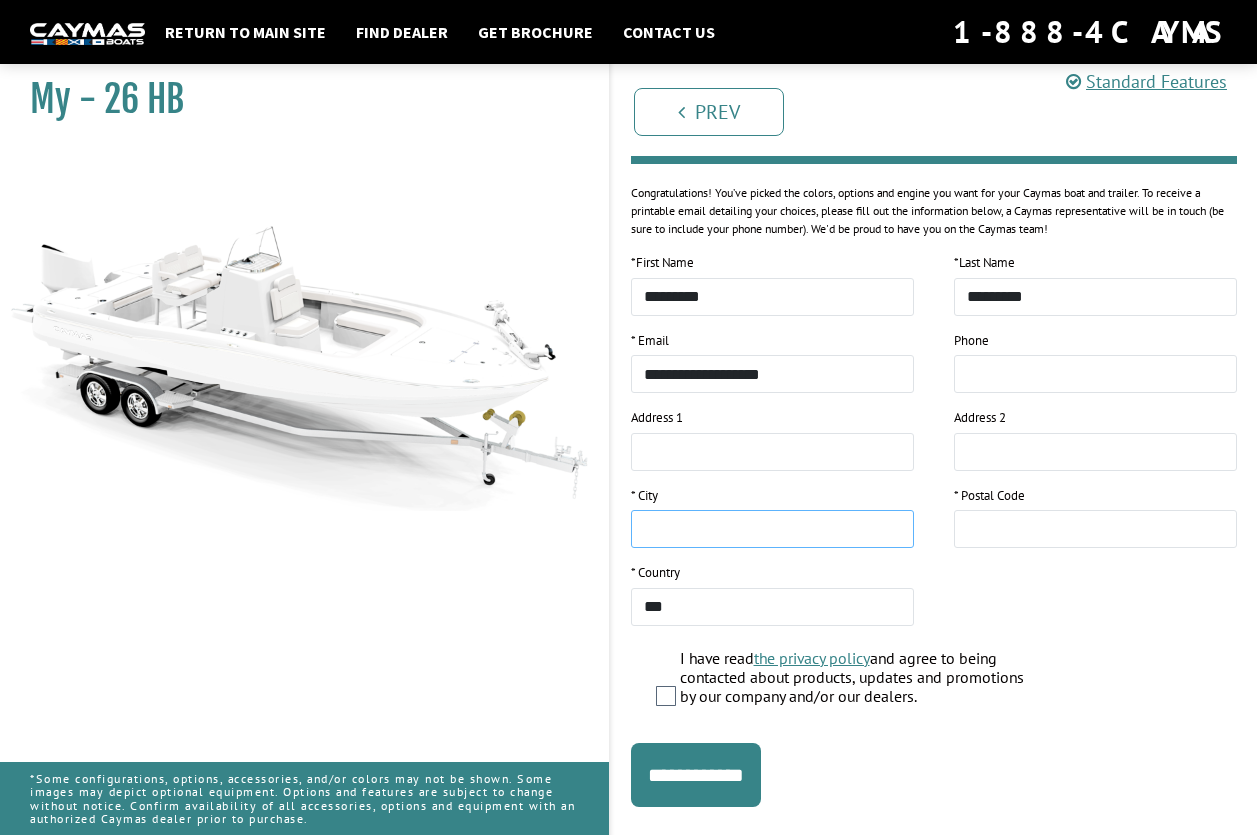 click at bounding box center (772, 529) 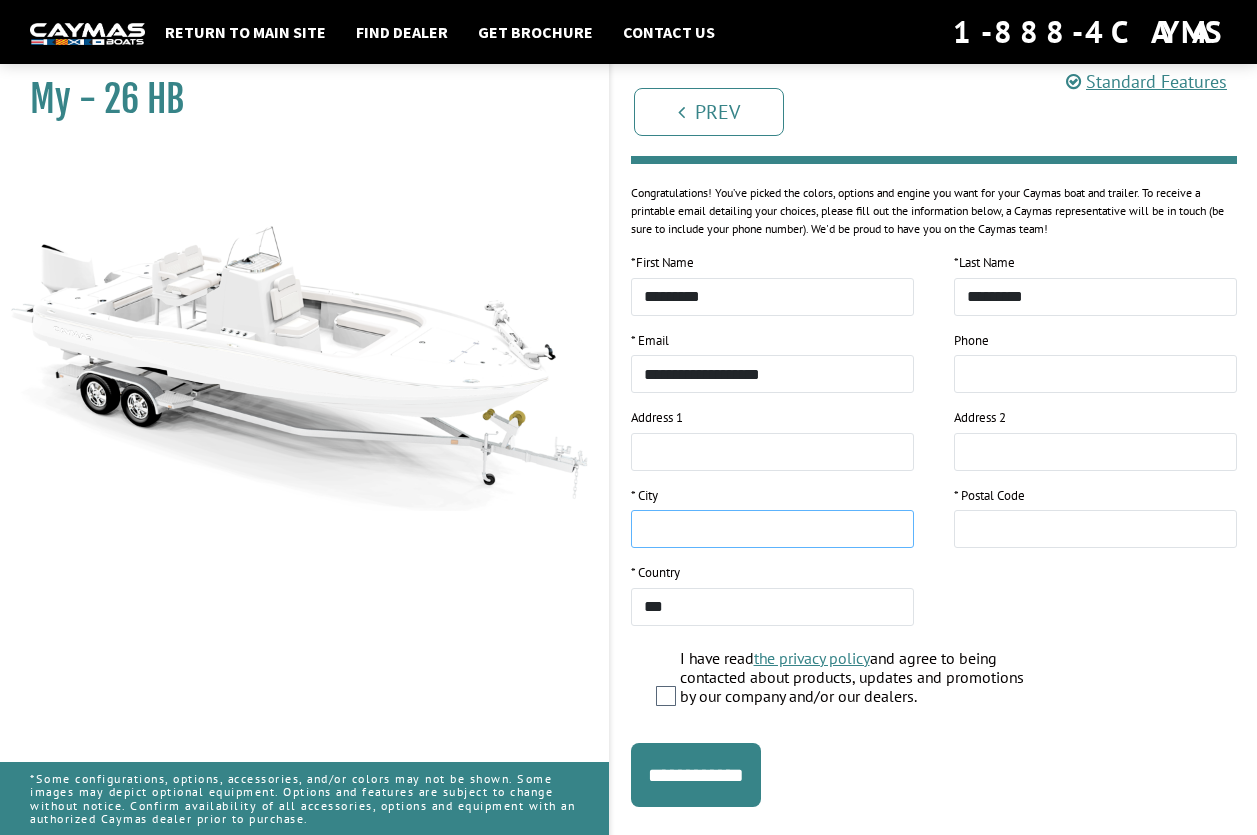 type on "**********" 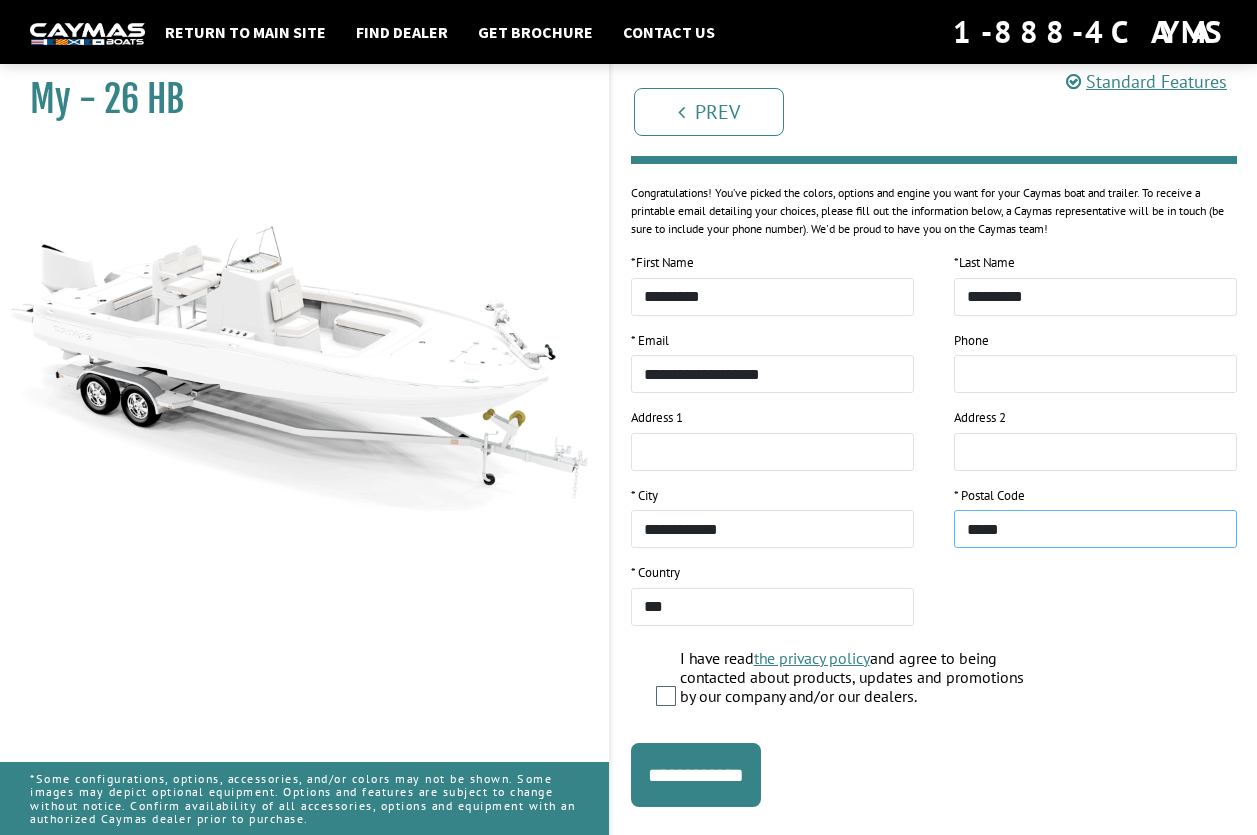type on "*****" 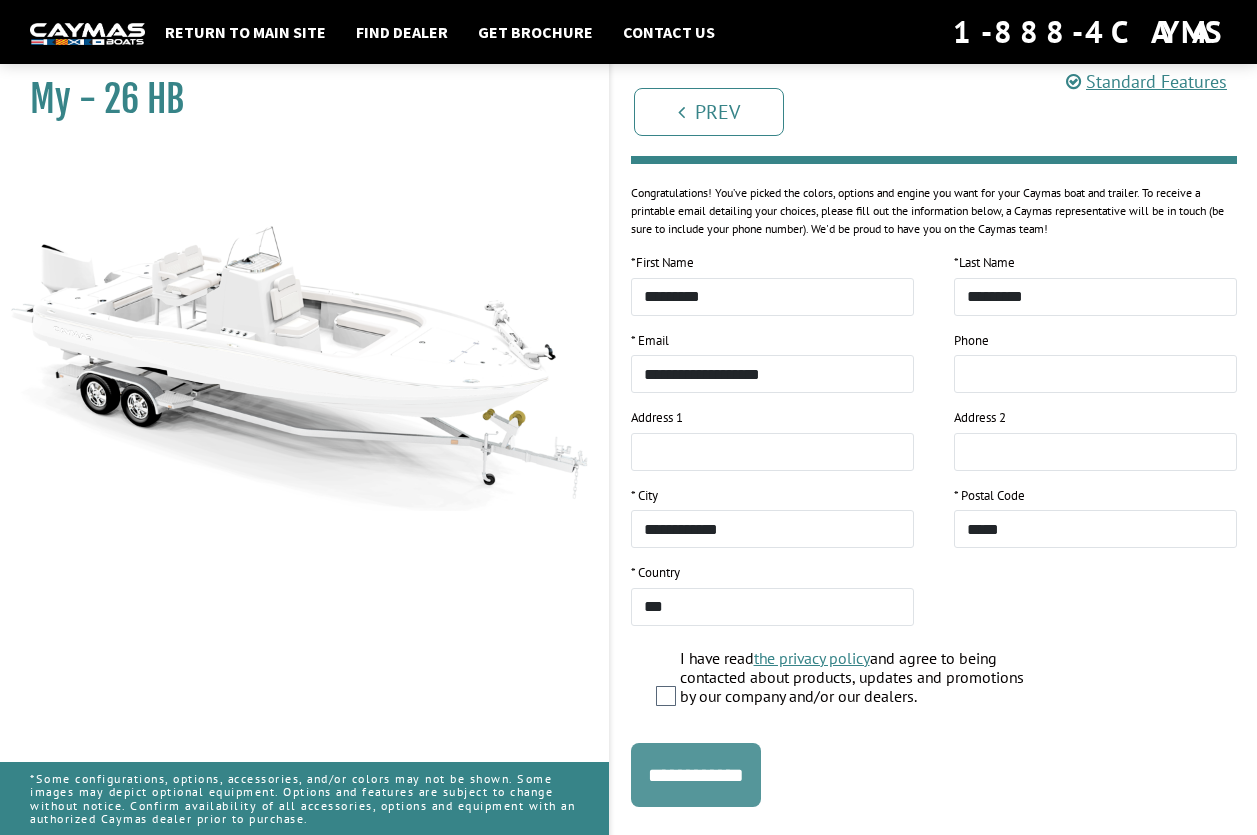 click on "**********" at bounding box center [696, 775] 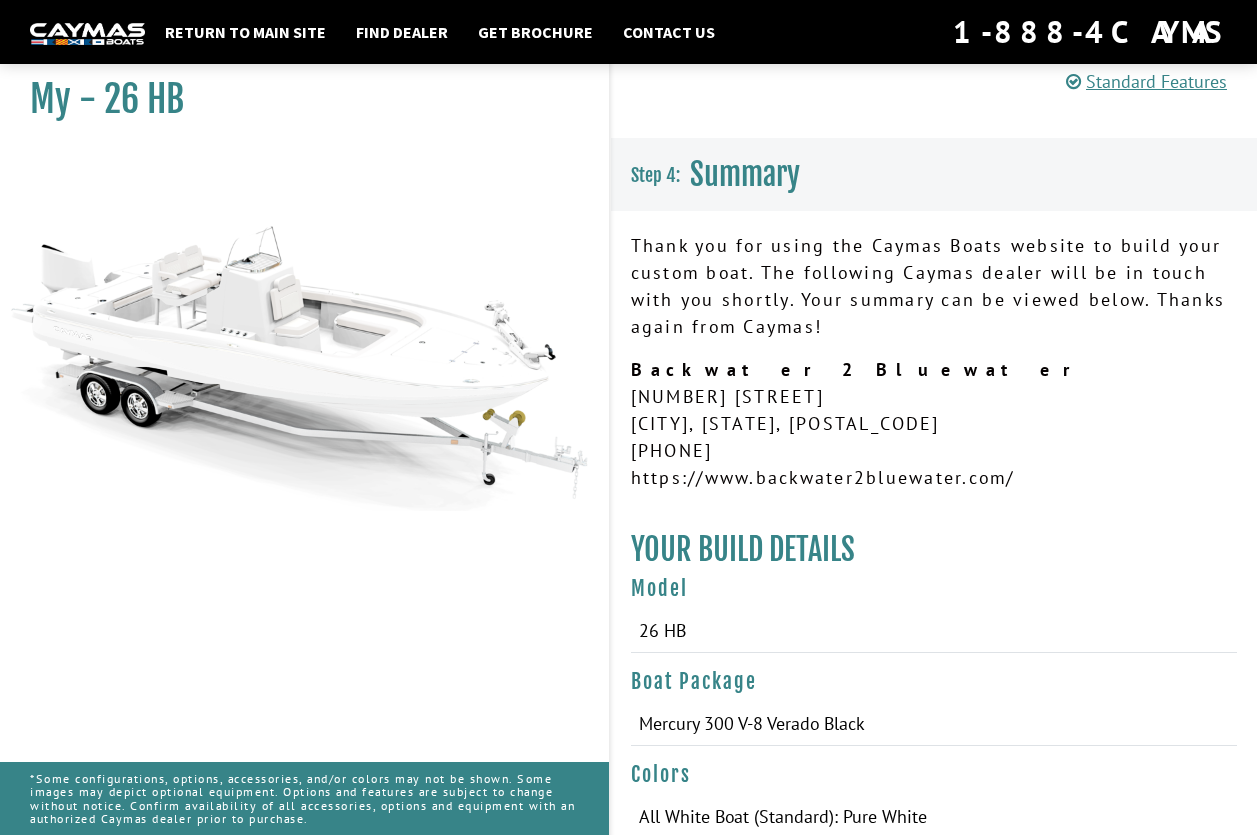 scroll, scrollTop: 0, scrollLeft: 0, axis: both 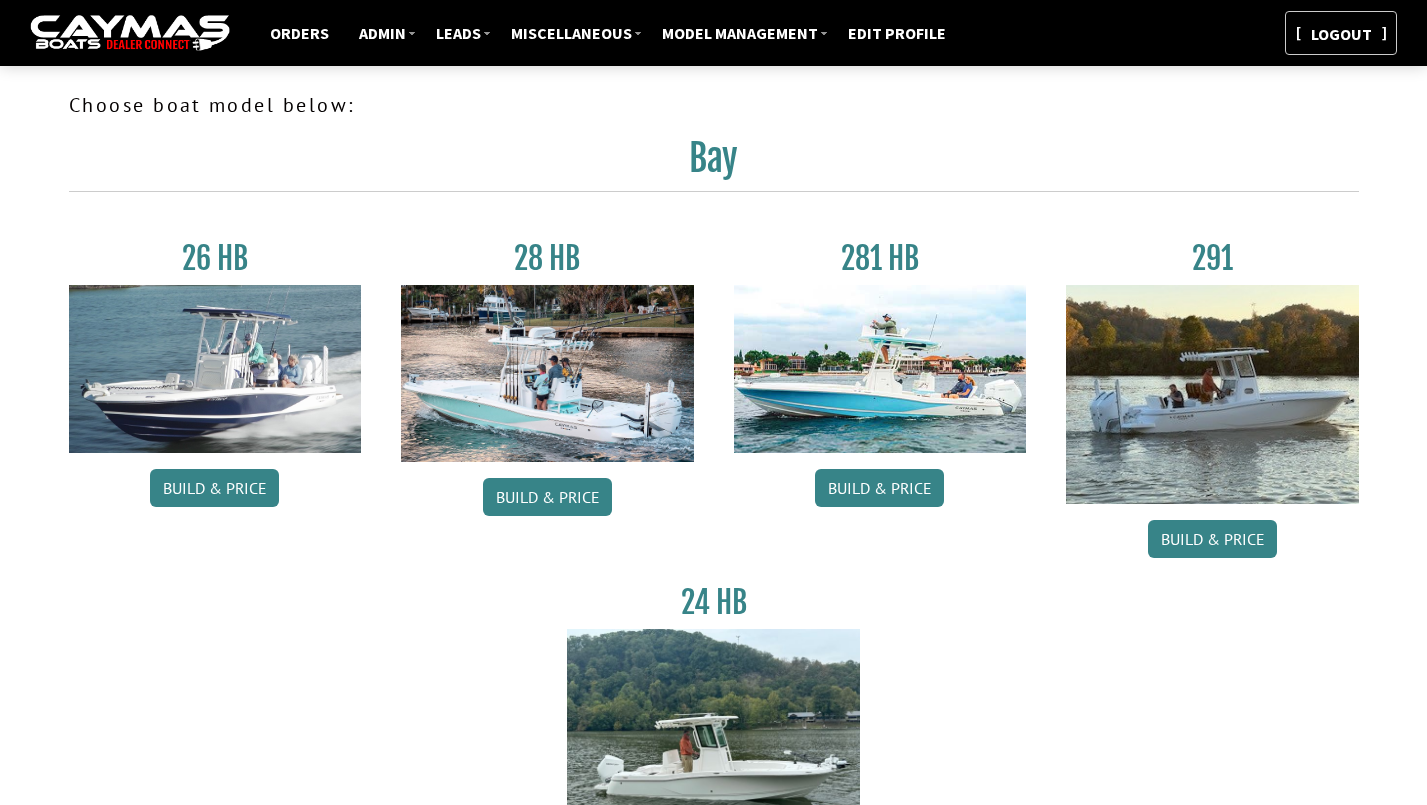 click on "Logout" at bounding box center [1341, 34] 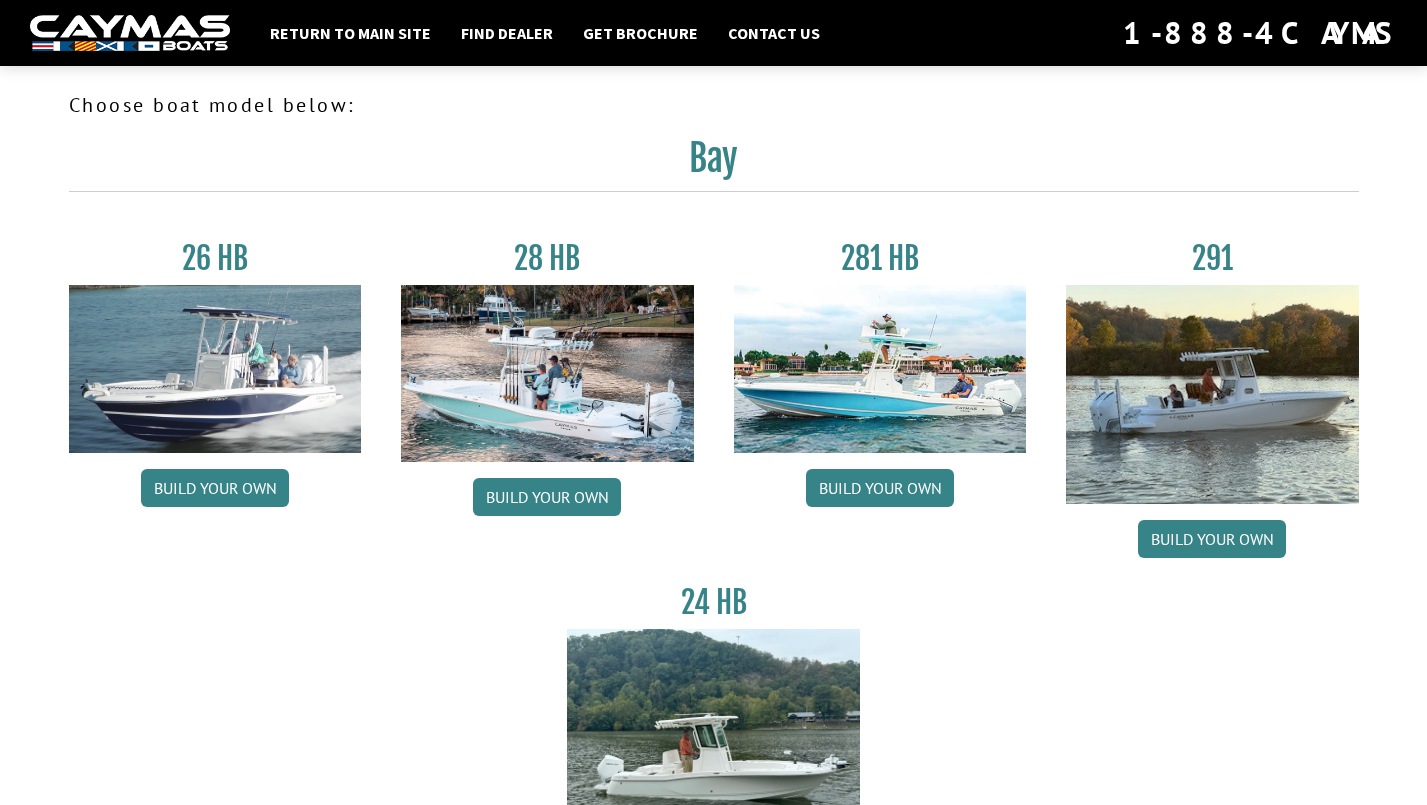 scroll, scrollTop: 0, scrollLeft: 0, axis: both 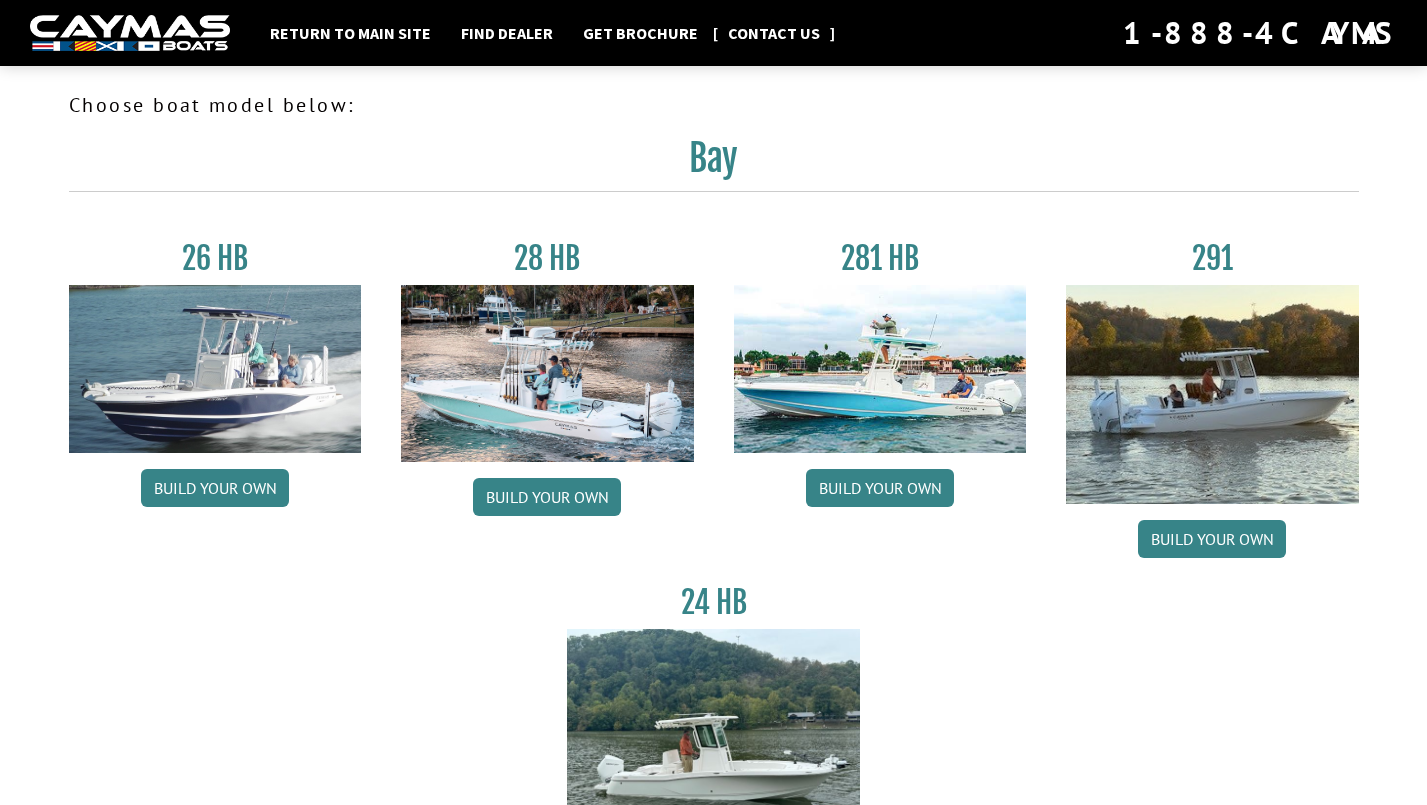 click on "Contact Us" at bounding box center [774, 33] 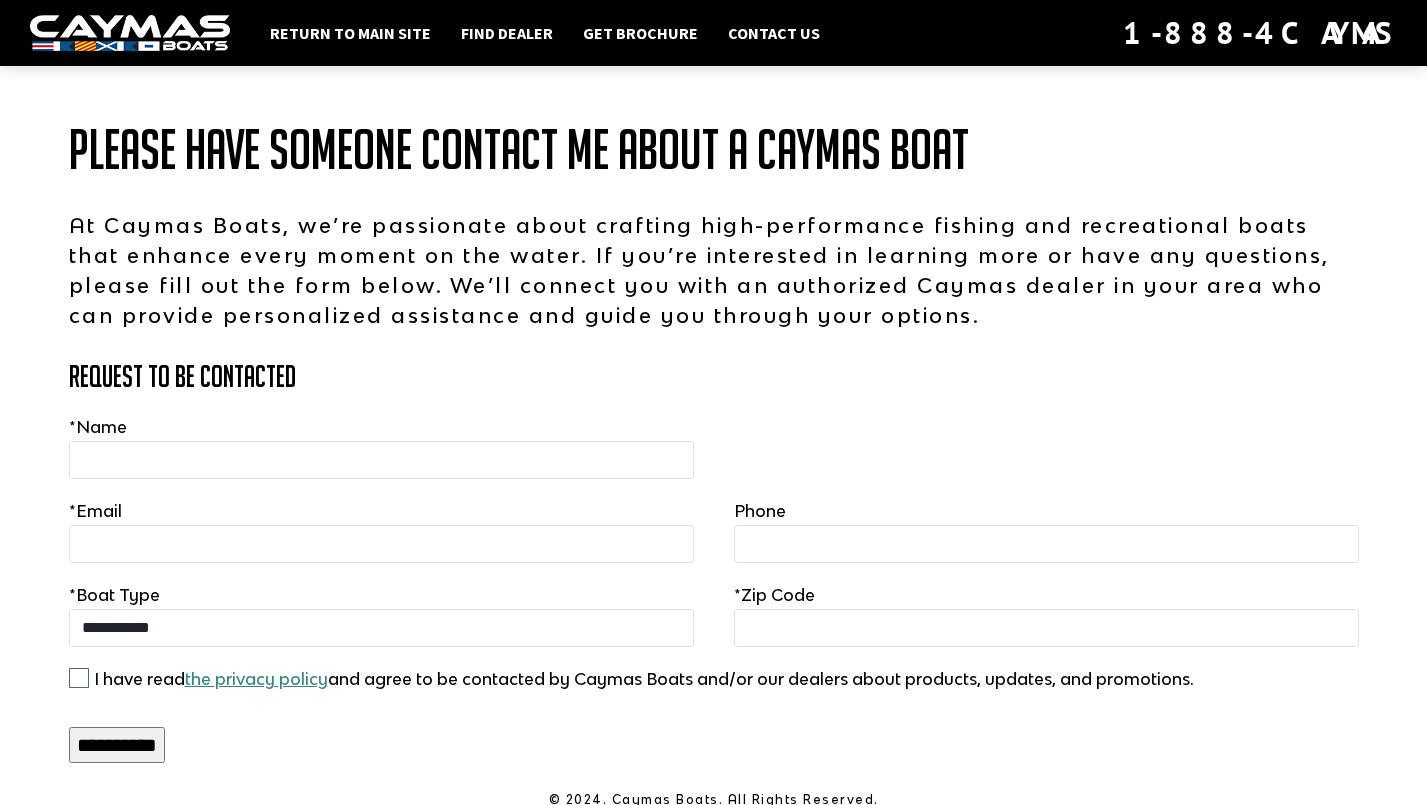 scroll, scrollTop: 0, scrollLeft: 0, axis: both 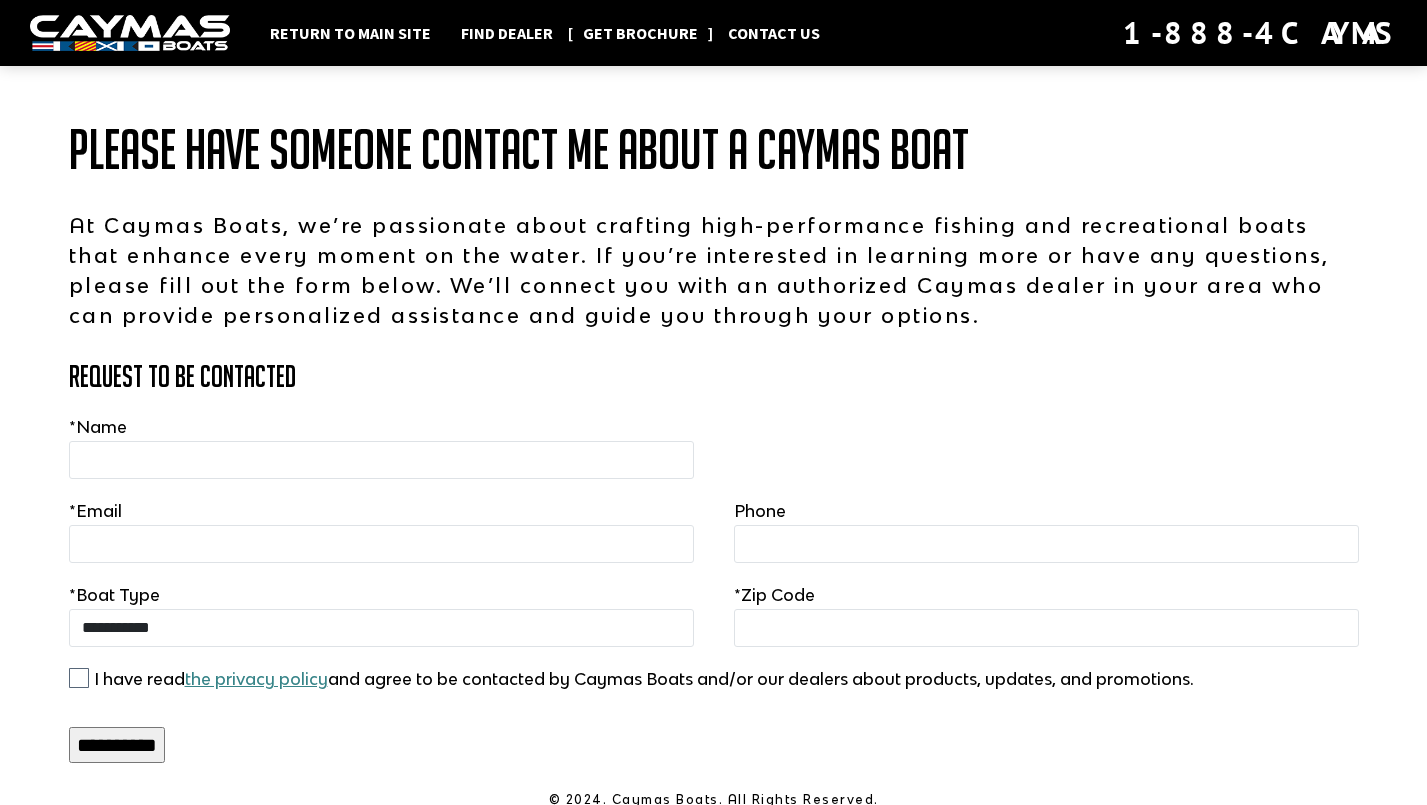 click on "Get Brochure" at bounding box center (640, 33) 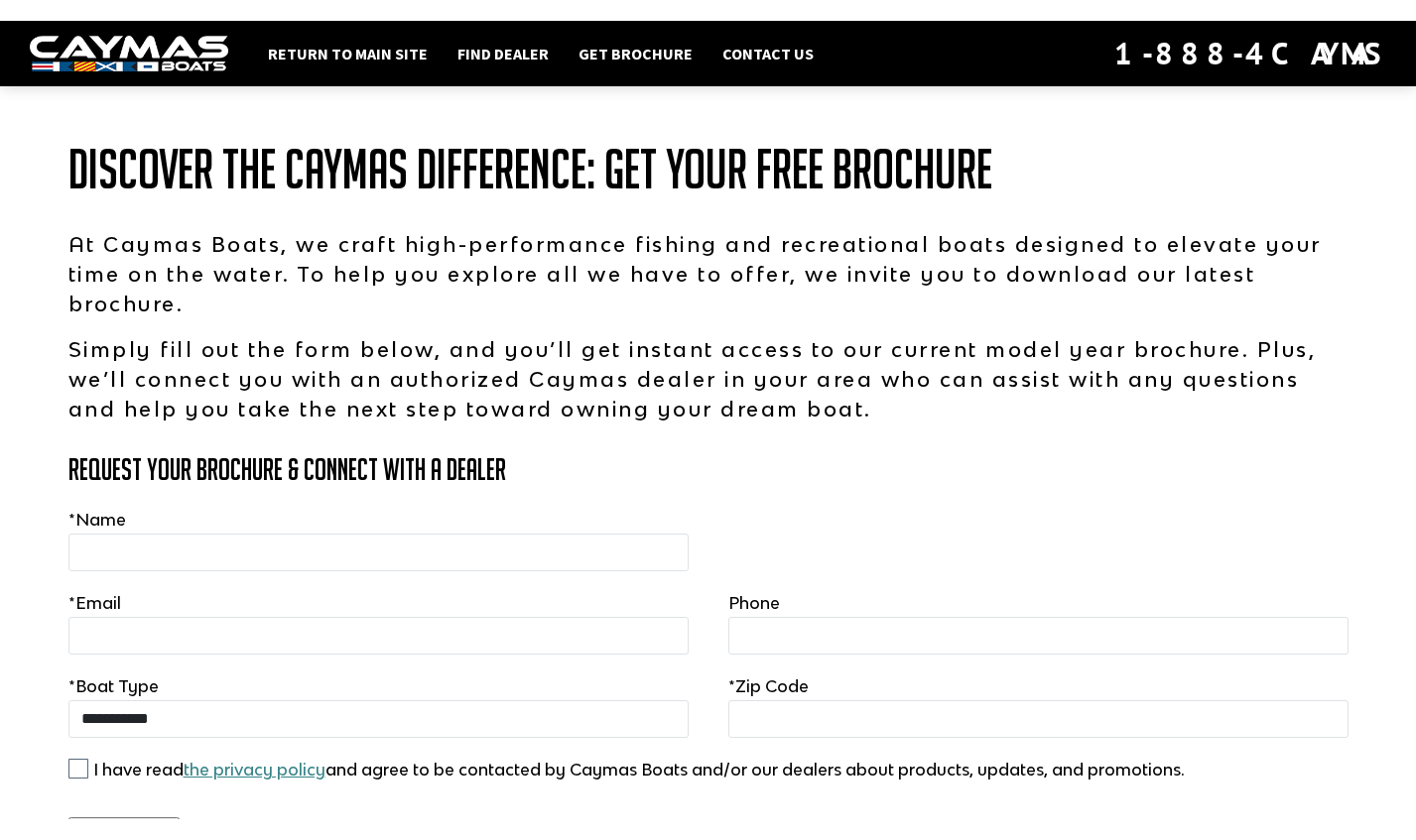 scroll, scrollTop: 0, scrollLeft: 0, axis: both 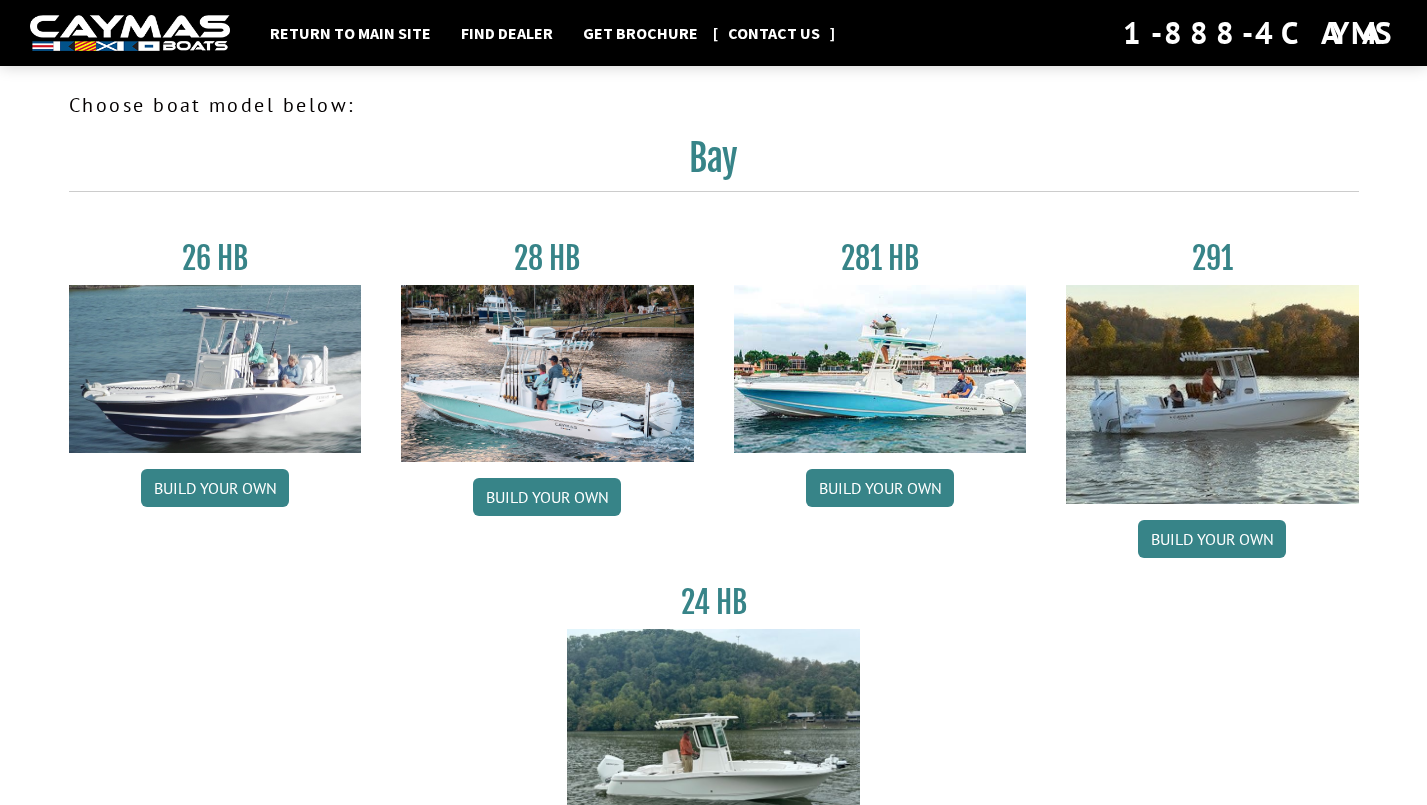 click on "Contact Us" at bounding box center [774, 33] 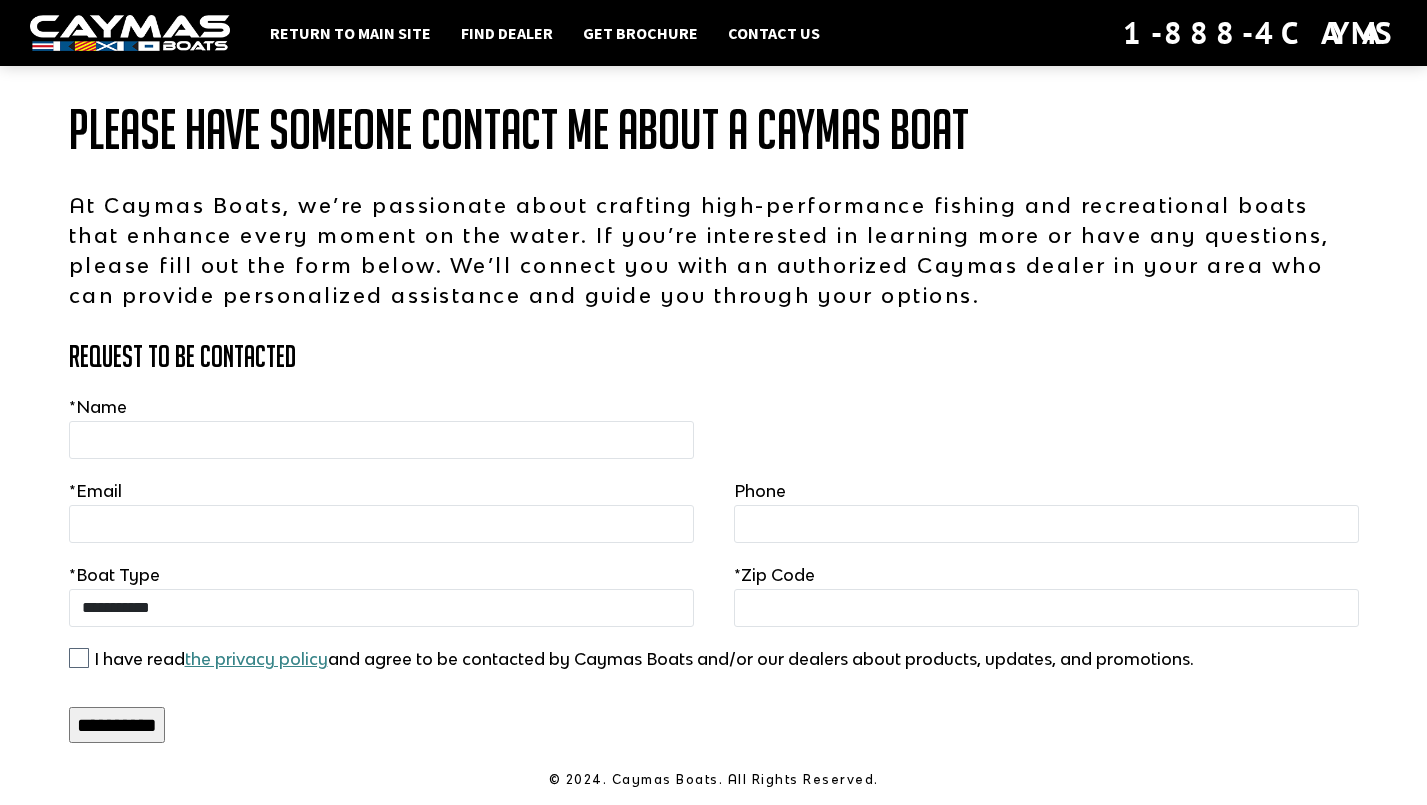 scroll, scrollTop: 19, scrollLeft: 0, axis: vertical 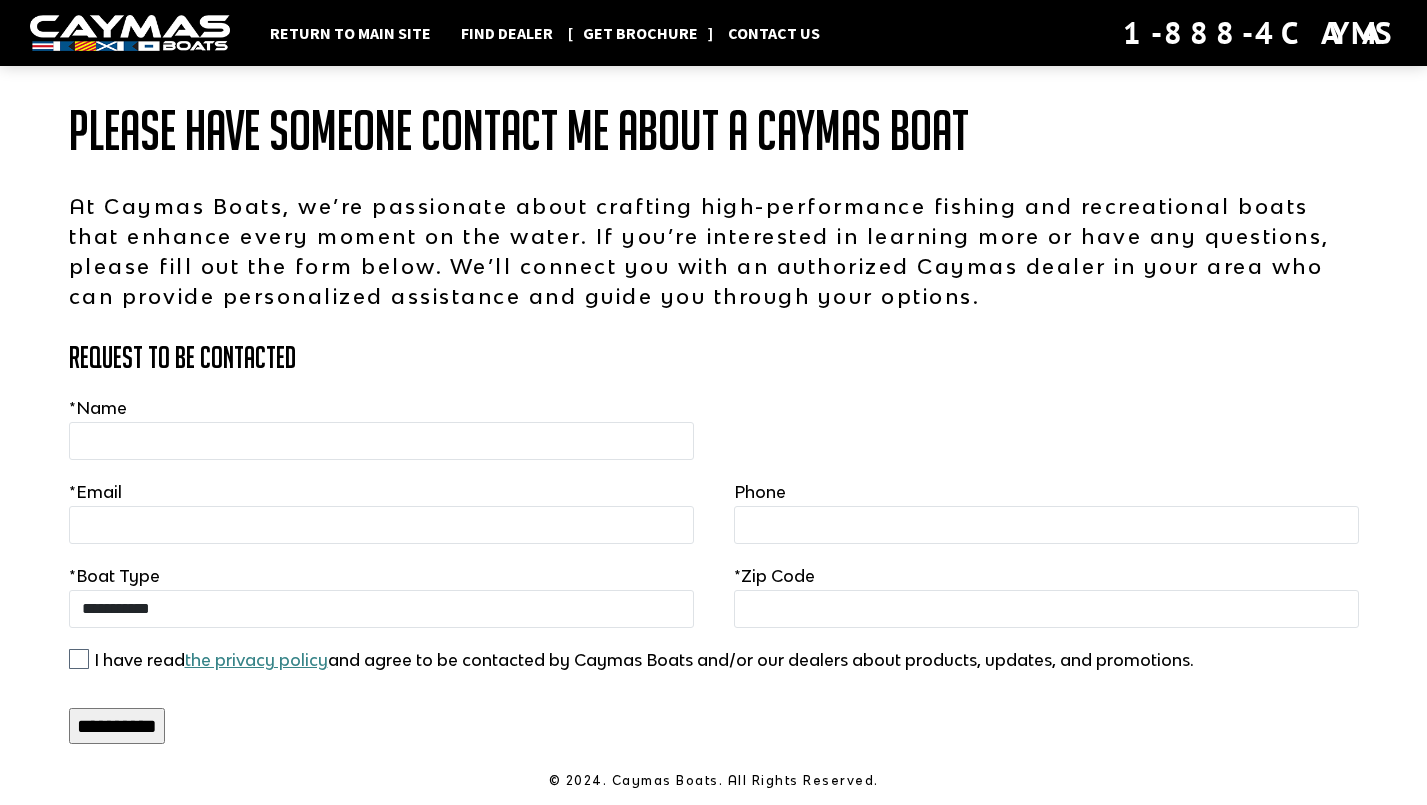 click on "Get Brochure" at bounding box center (640, 33) 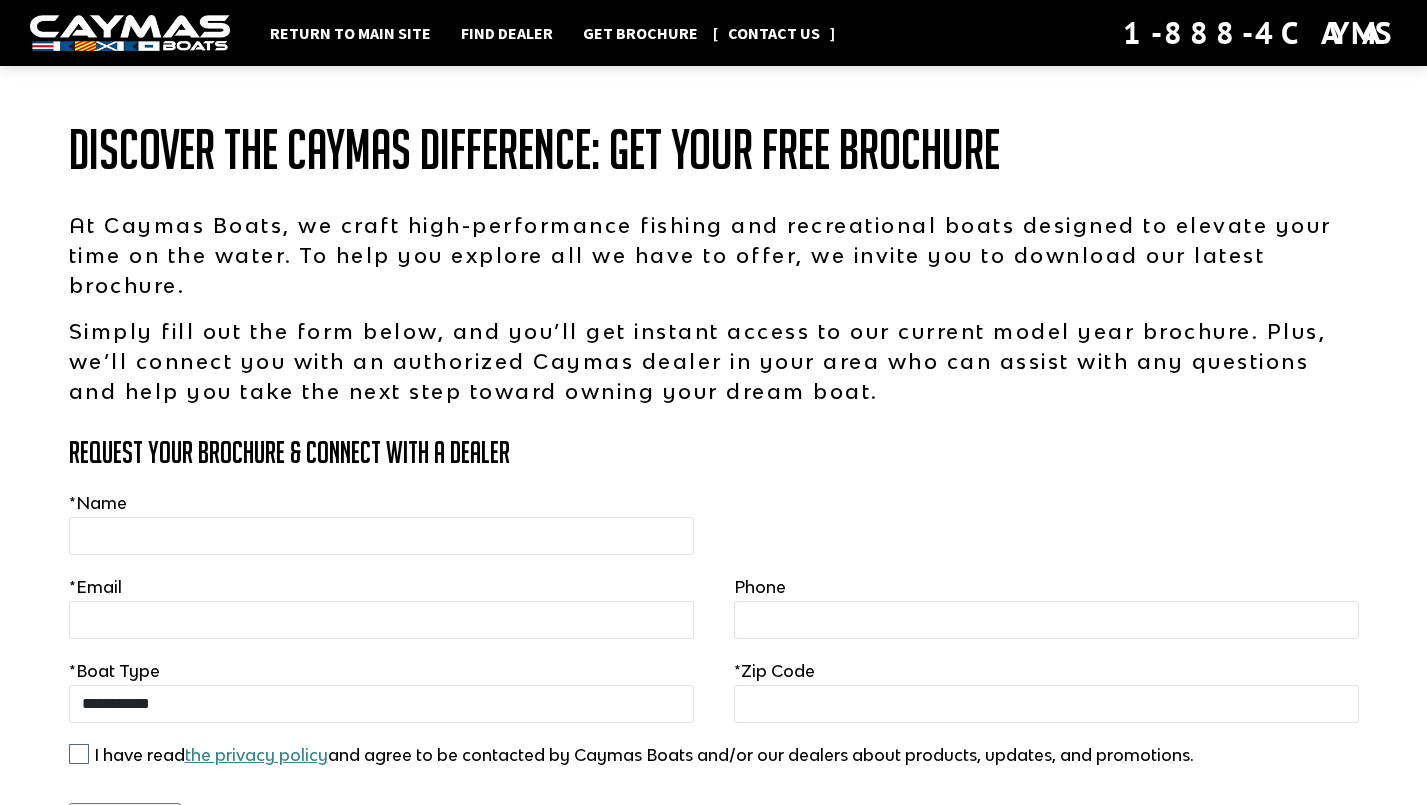 scroll, scrollTop: 0, scrollLeft: 0, axis: both 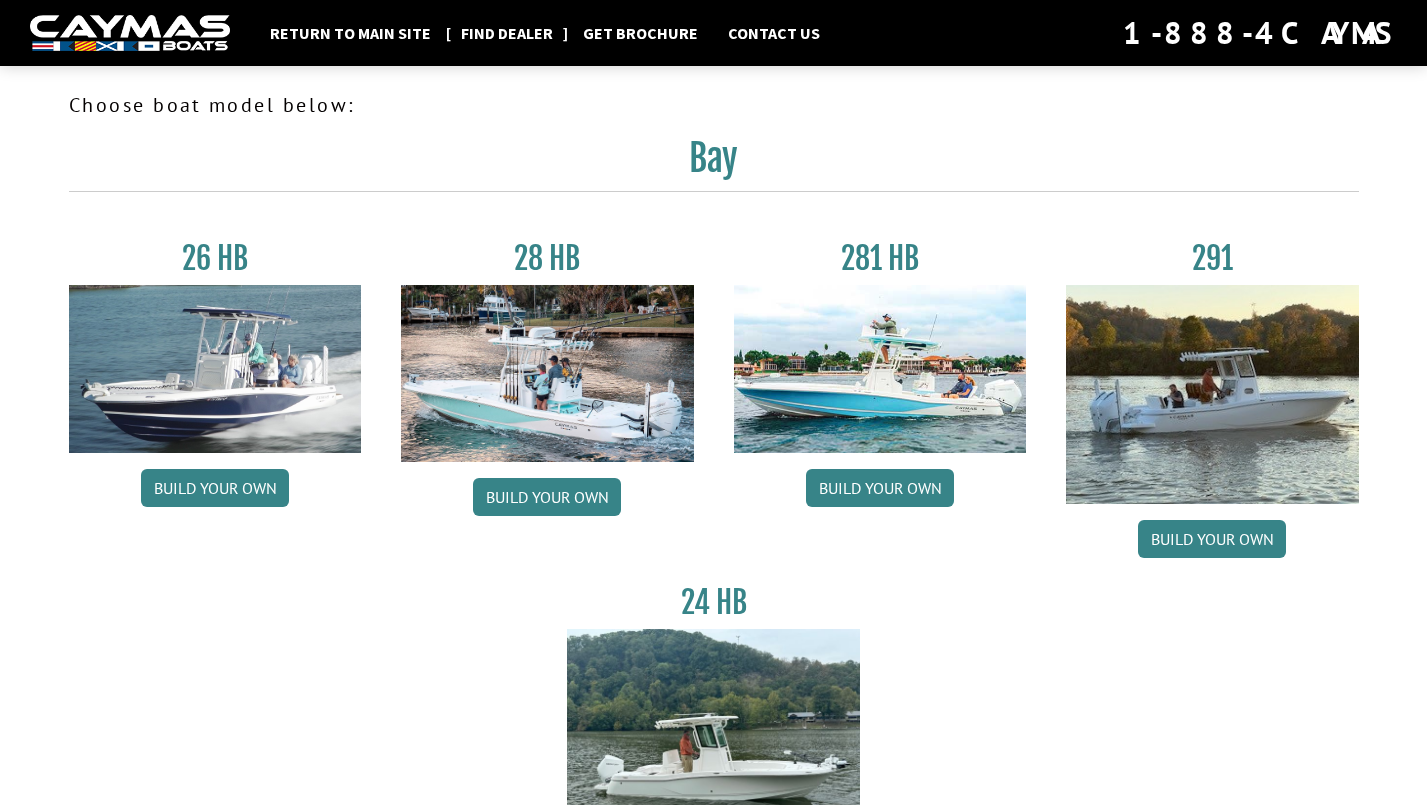 click on "Find Dealer" at bounding box center [507, 33] 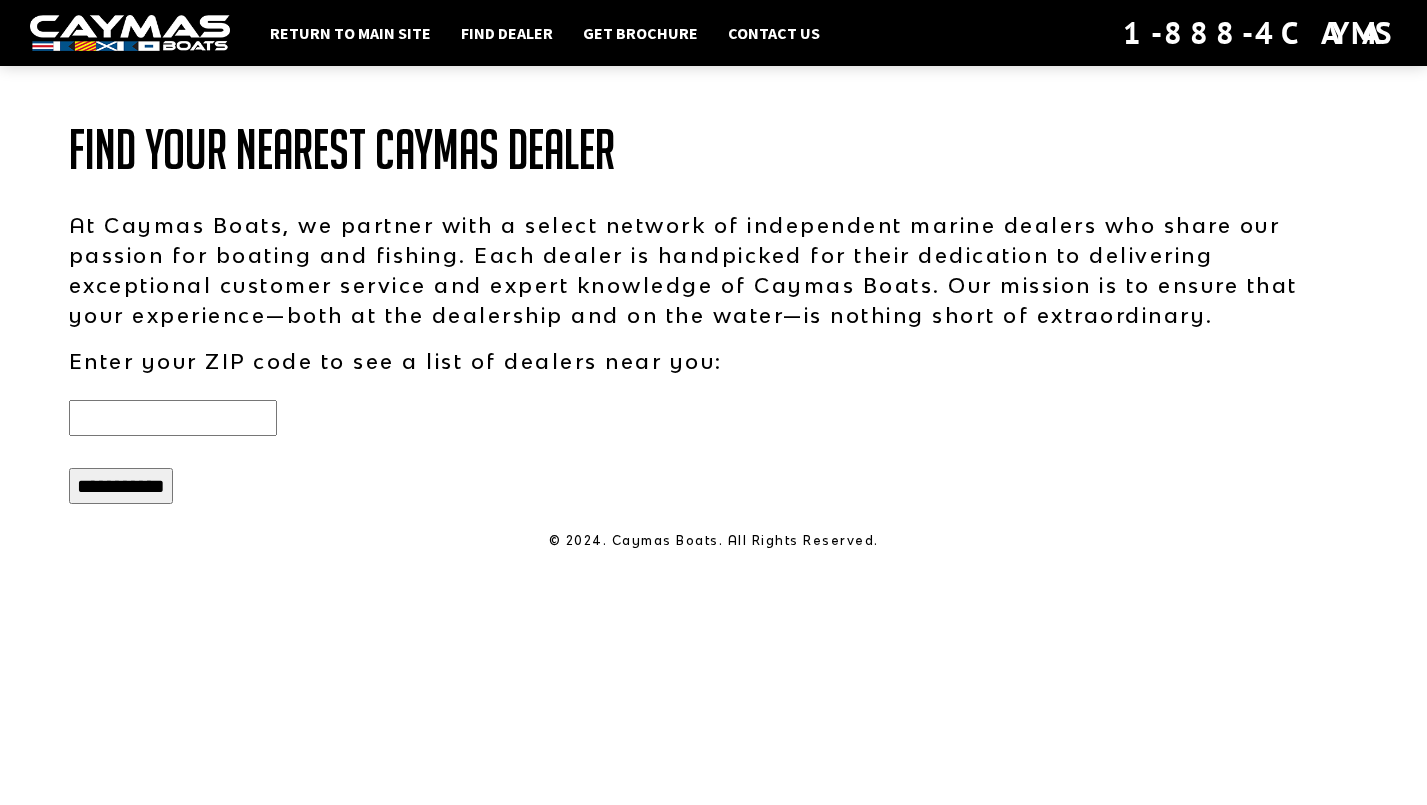 scroll, scrollTop: 0, scrollLeft: 0, axis: both 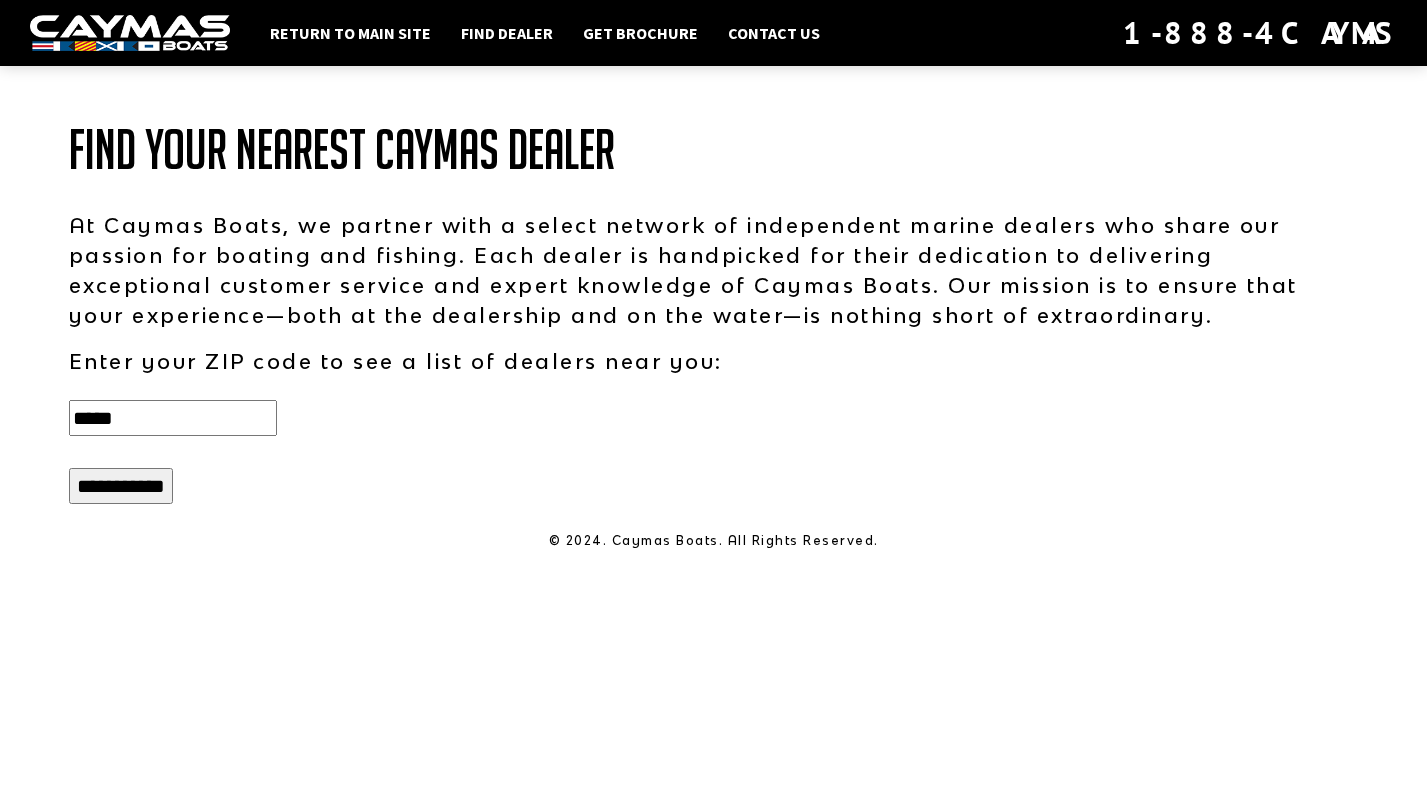 type on "*****" 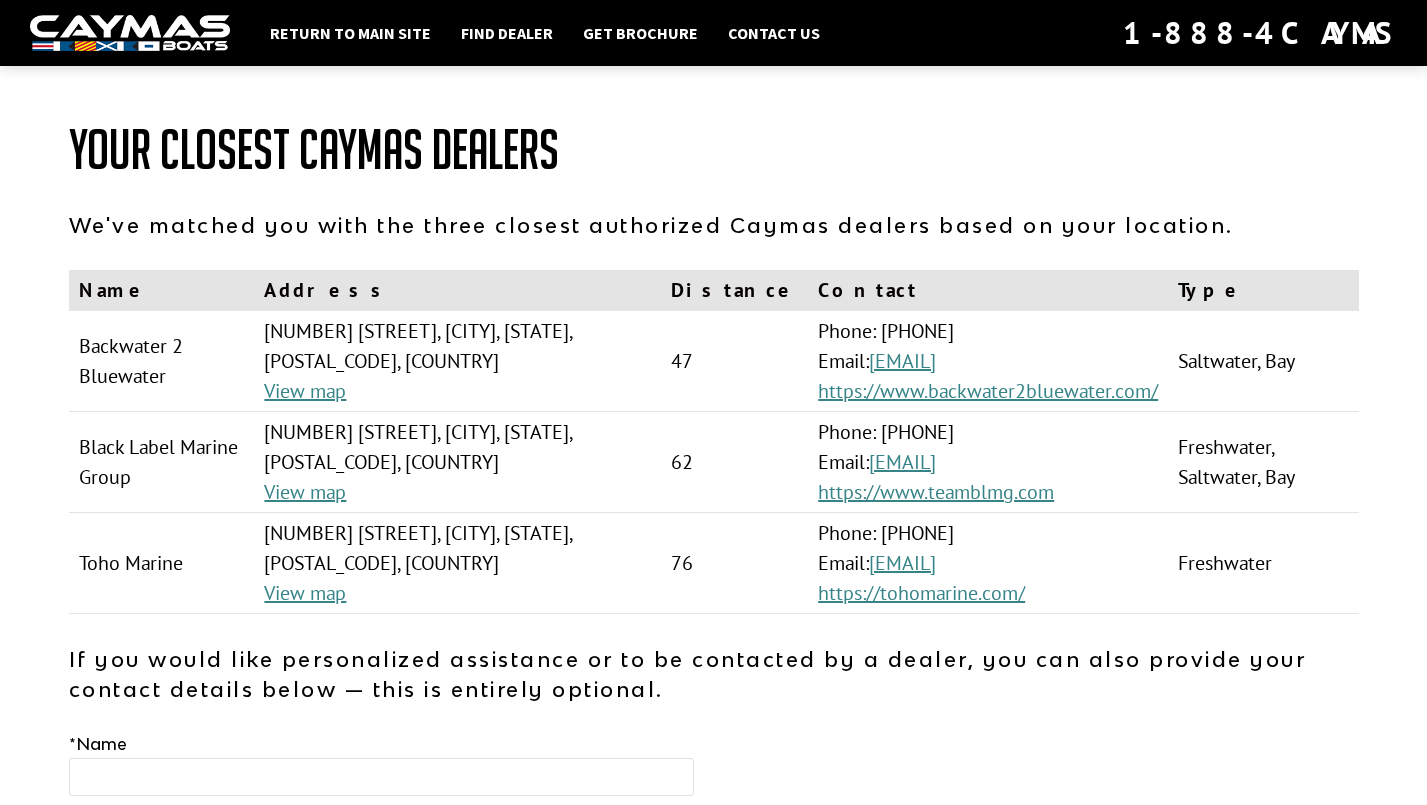 scroll, scrollTop: 0, scrollLeft: 0, axis: both 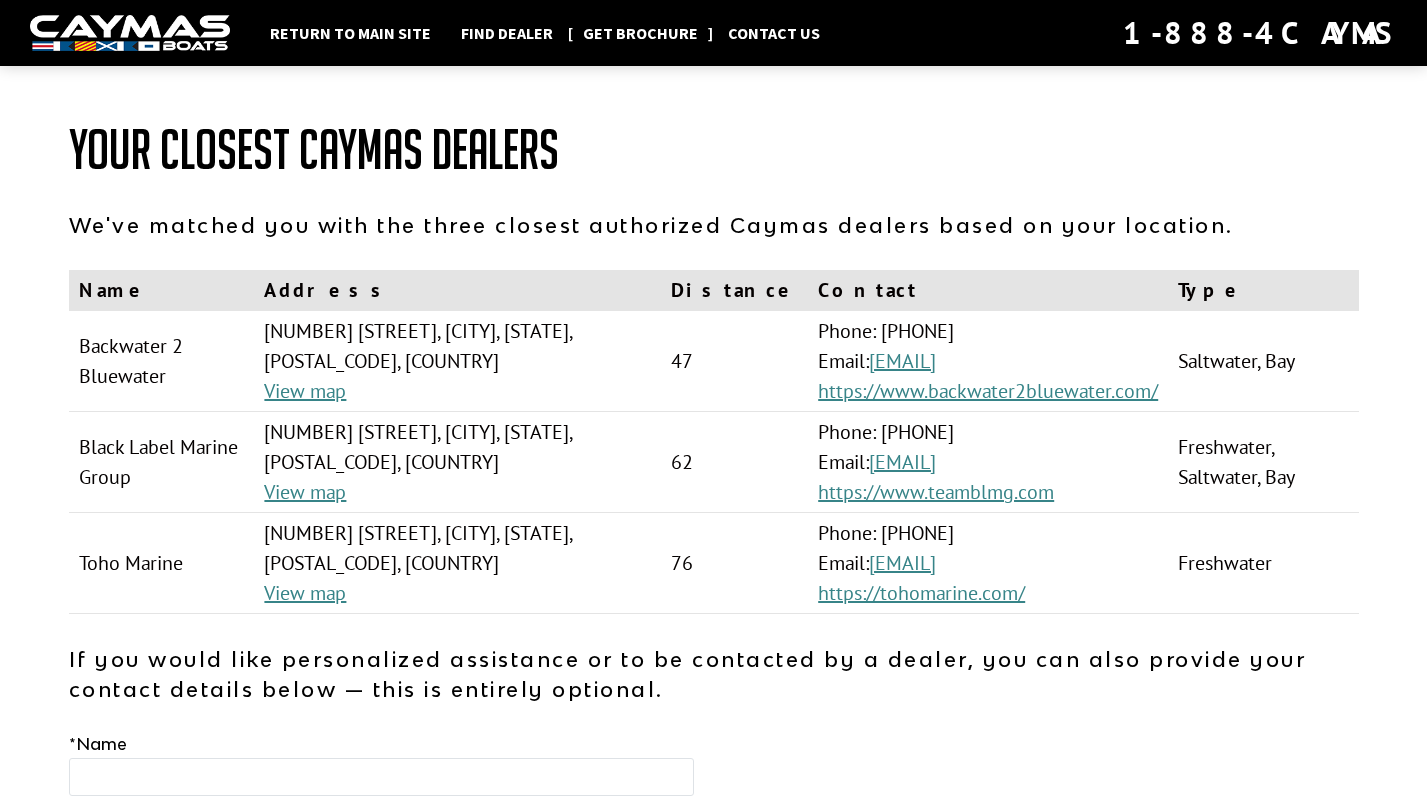 click on "Get Brochure" at bounding box center (640, 33) 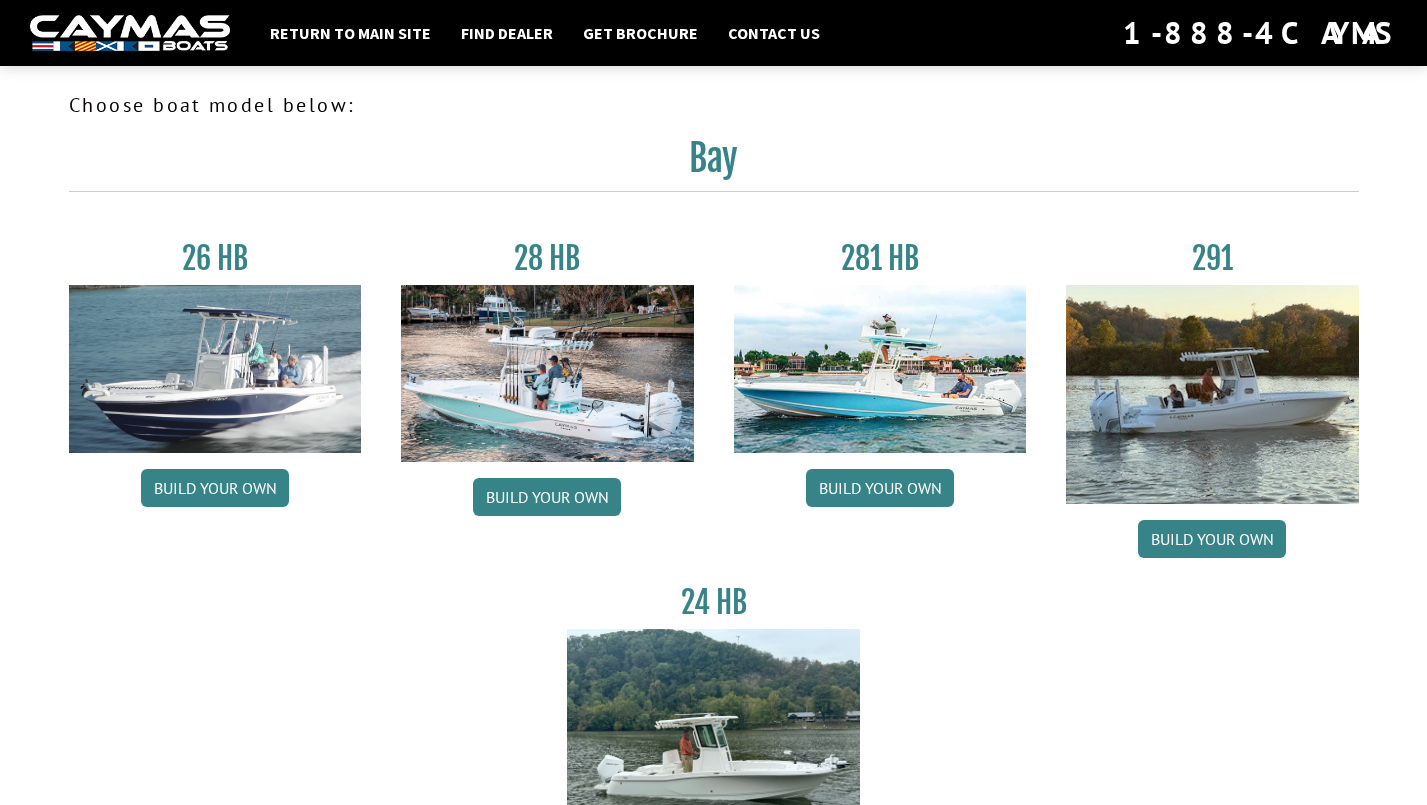 scroll, scrollTop: 0, scrollLeft: 0, axis: both 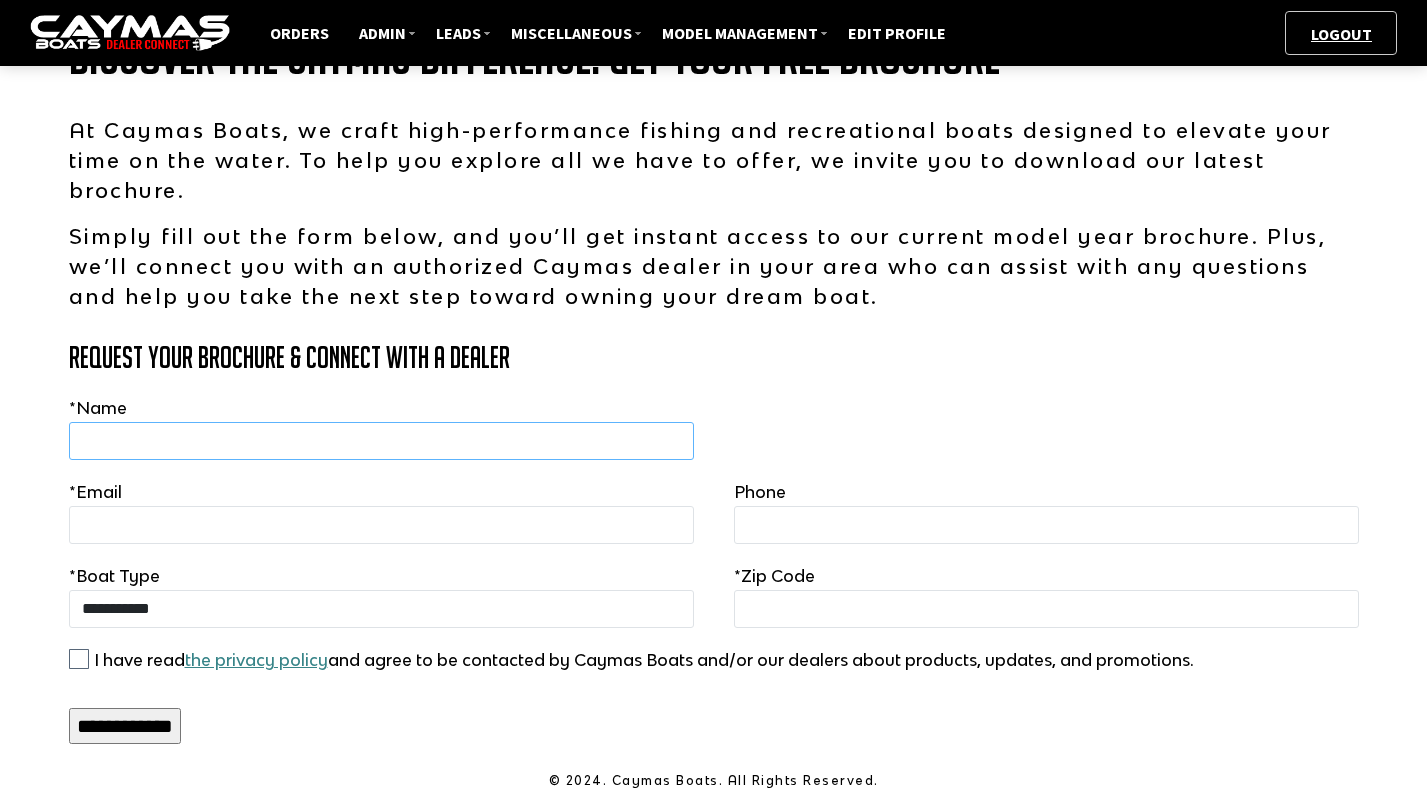 click at bounding box center [381, 441] 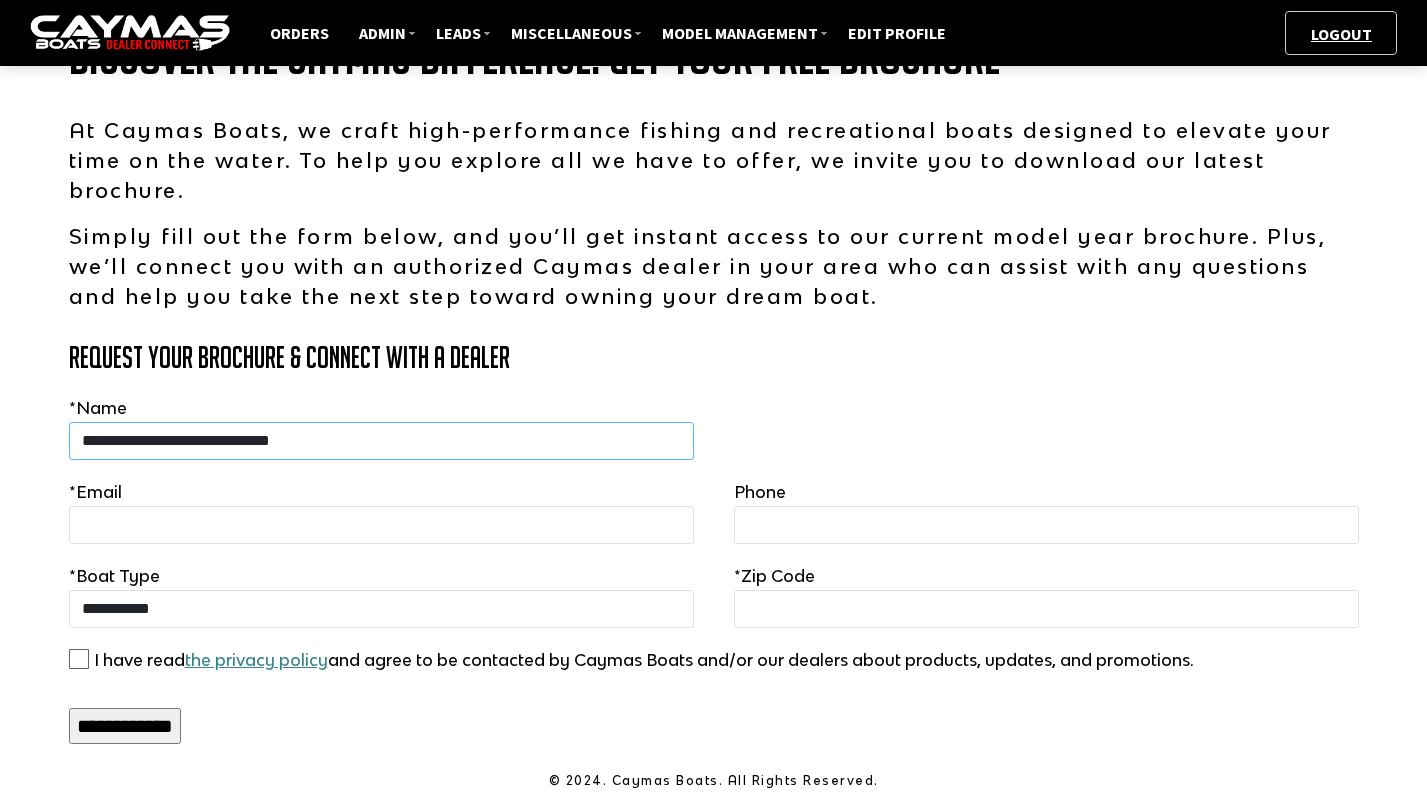 type on "**********" 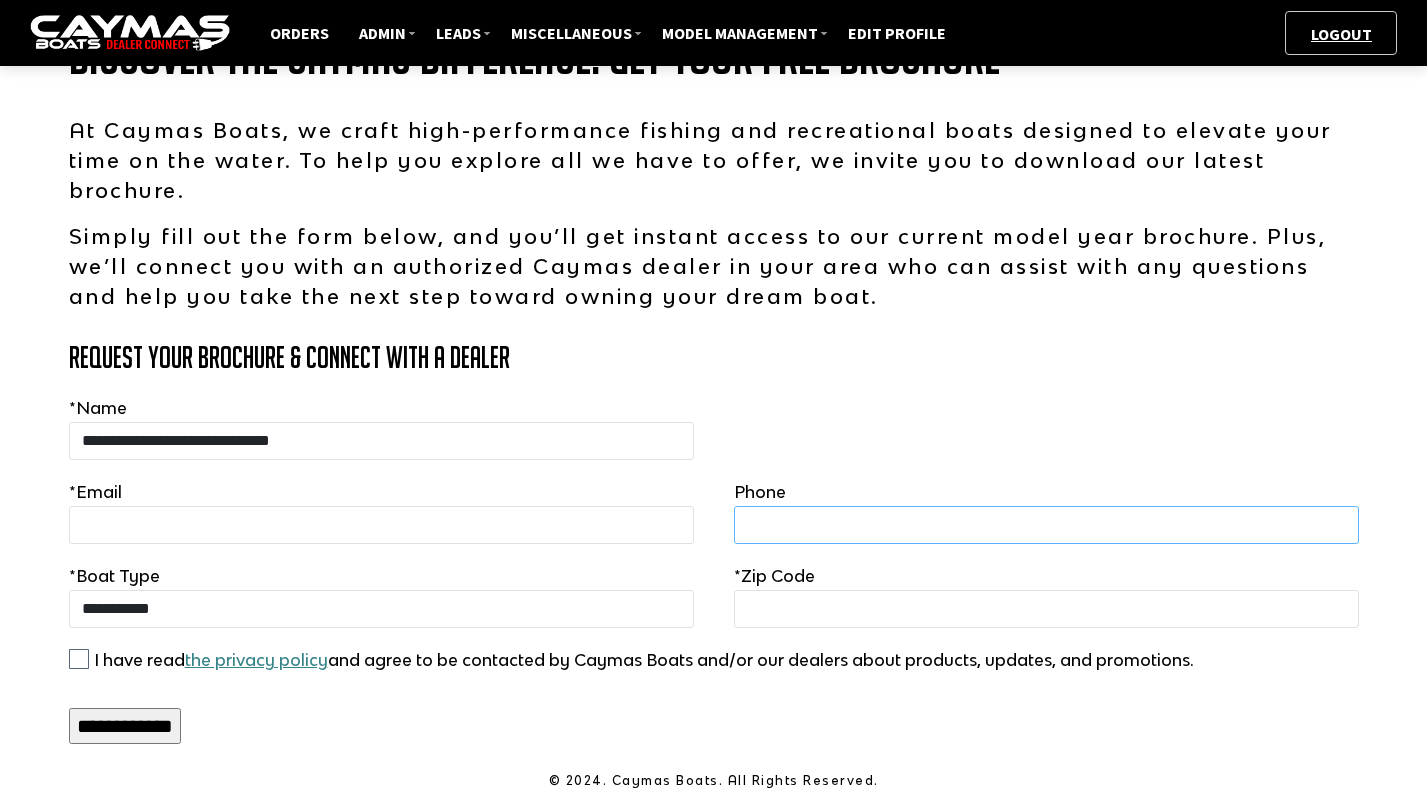 paste on "**********" 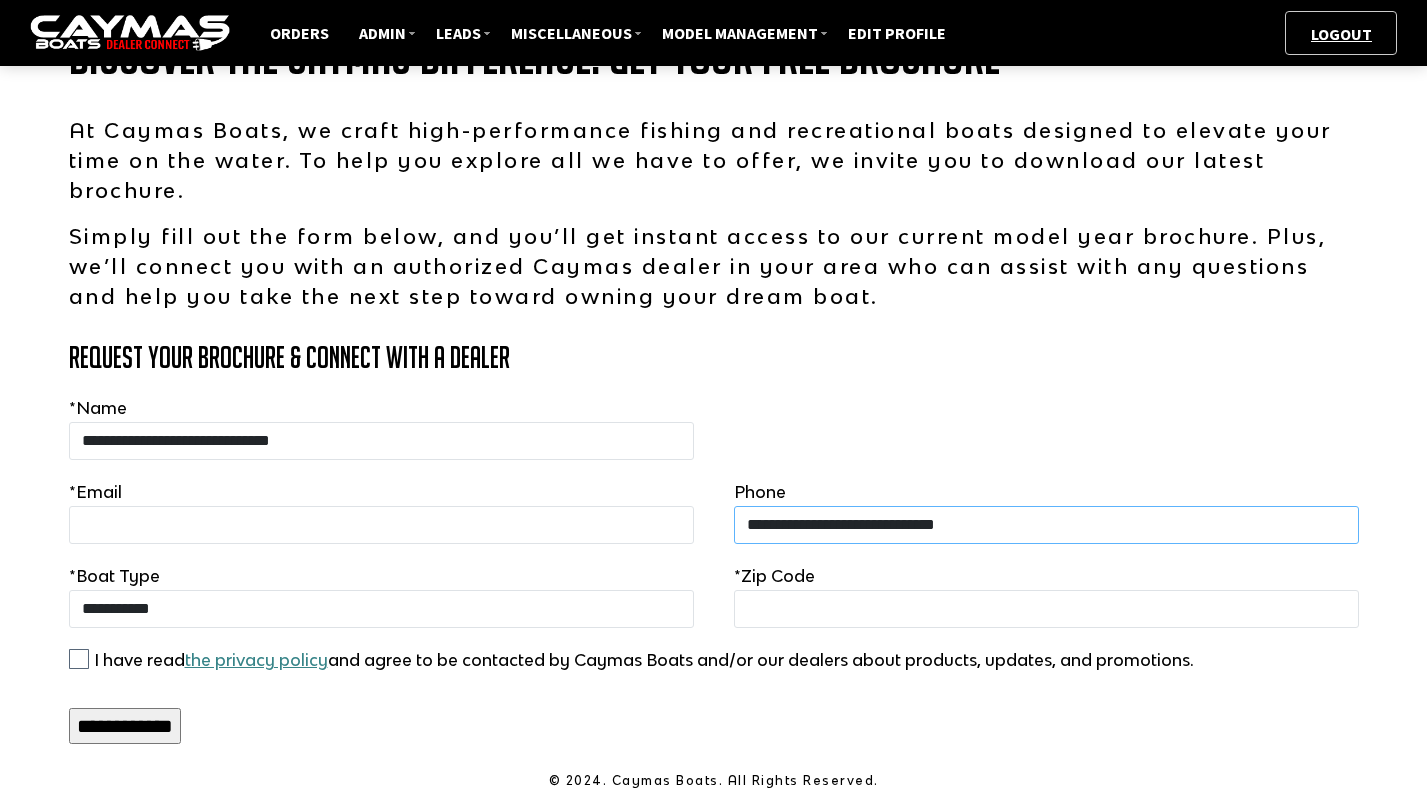 type on "**********" 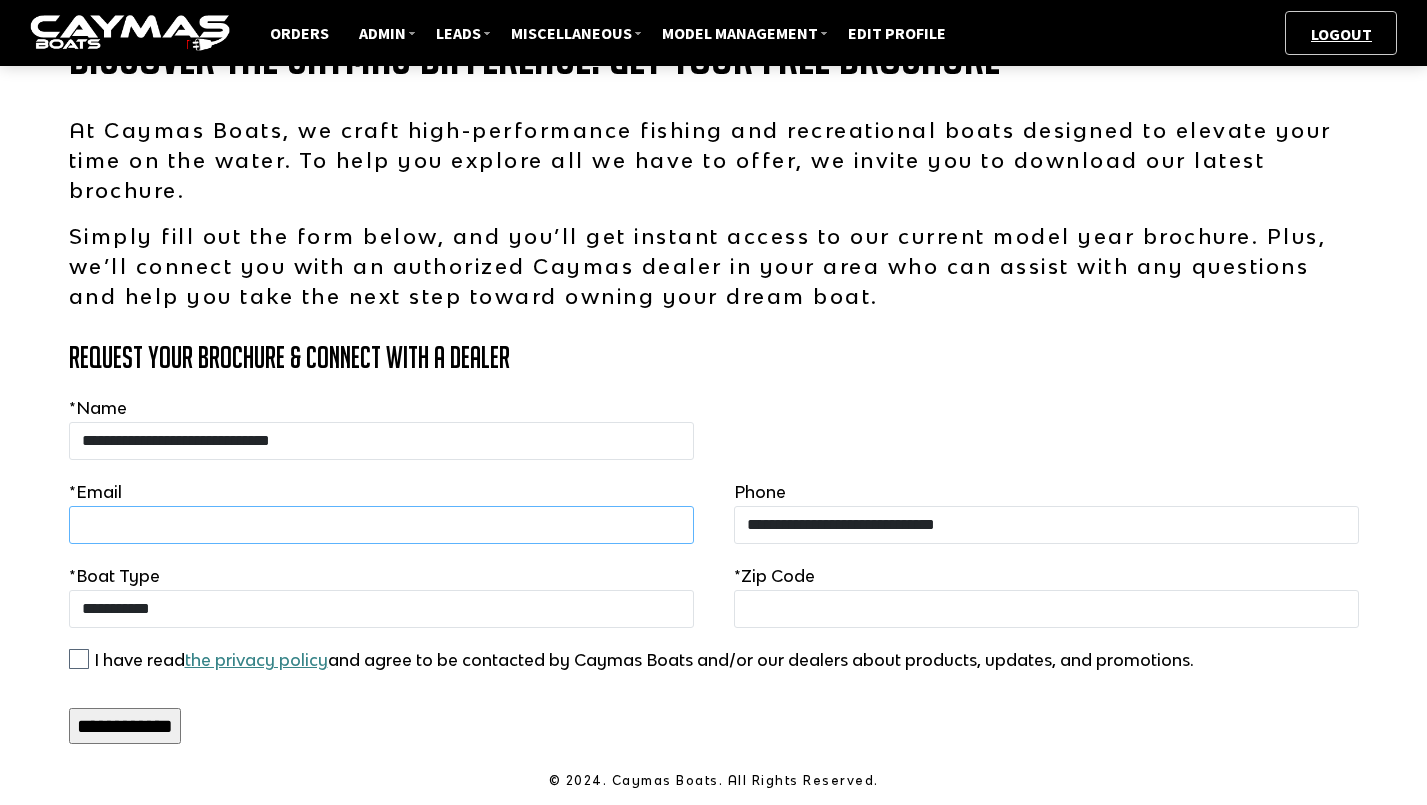 click at bounding box center (381, 525) 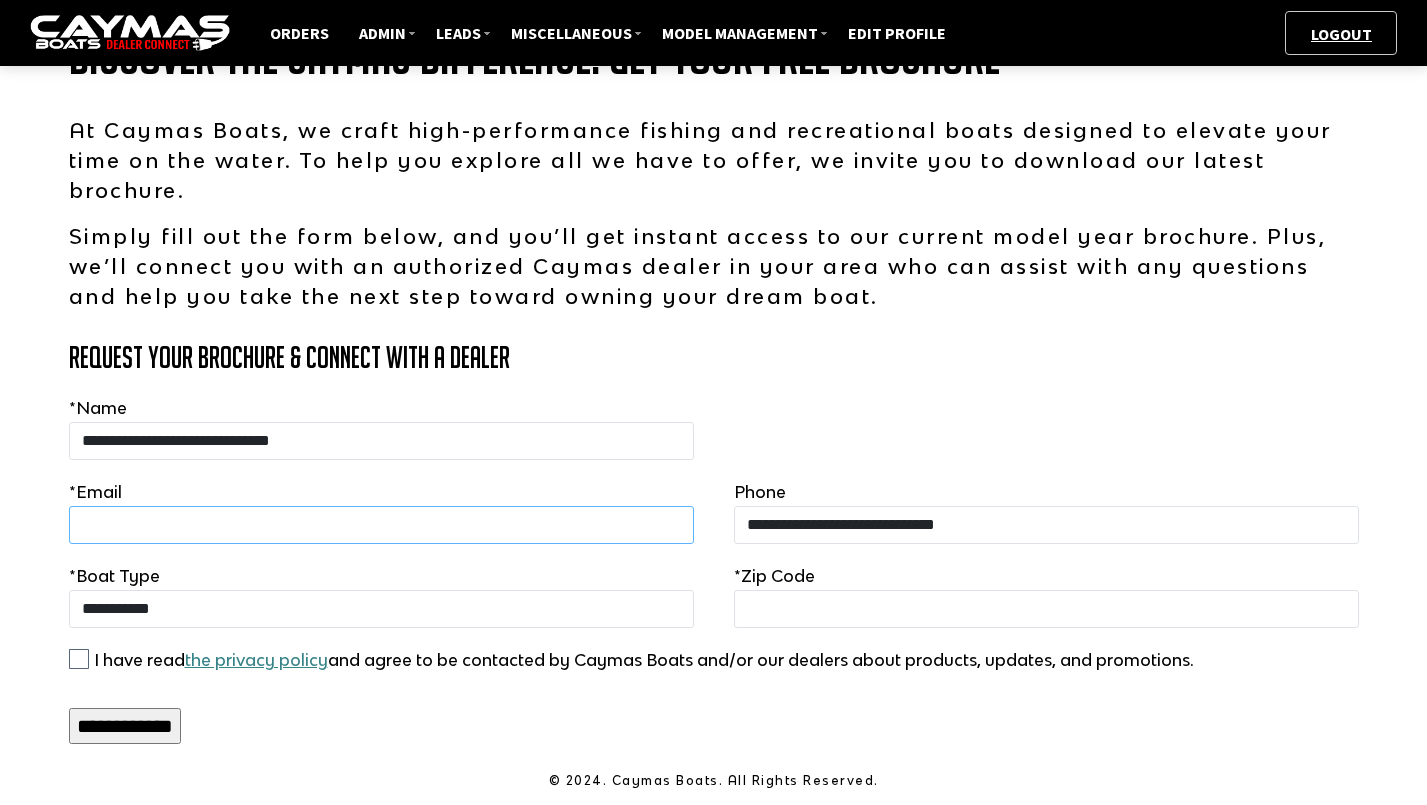 type on "**********" 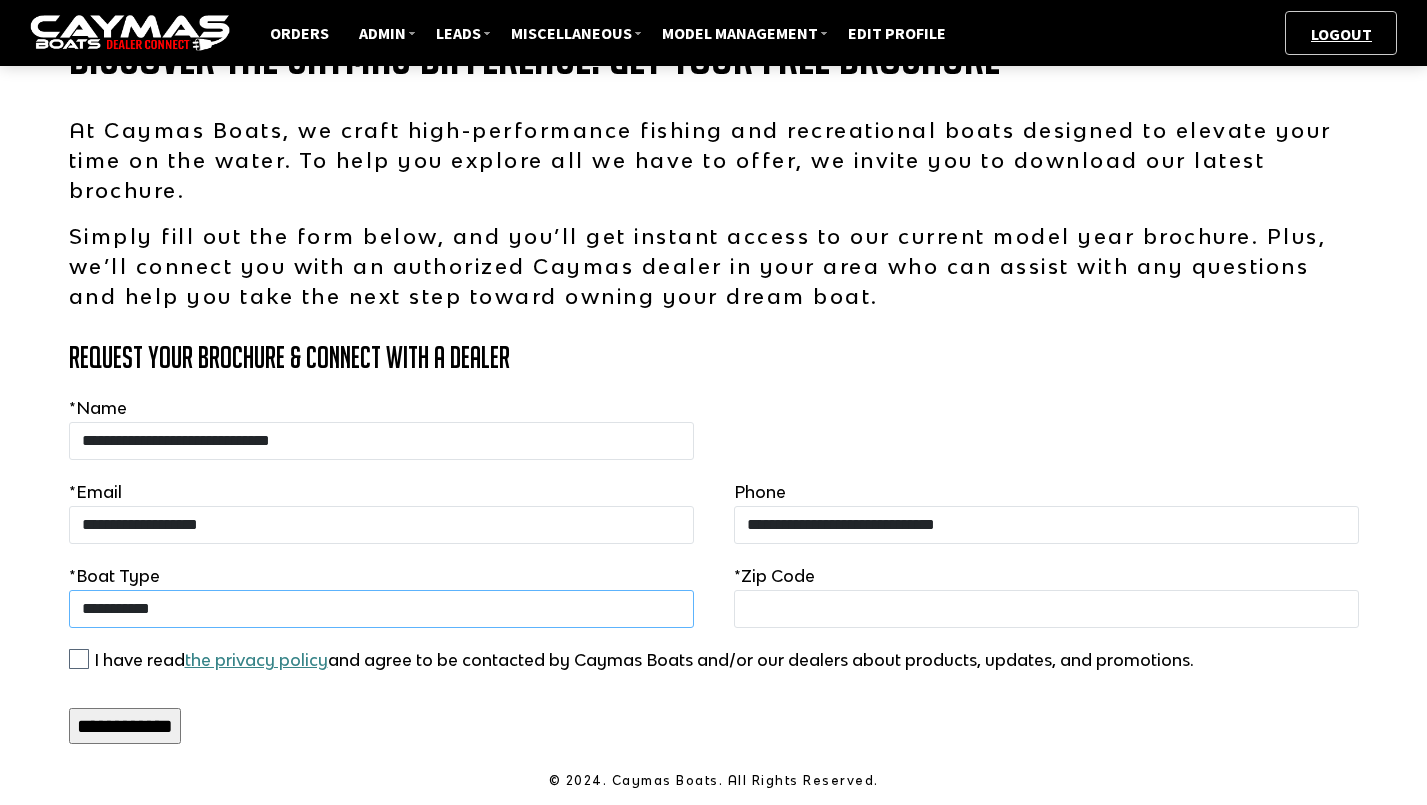 select on "**********" 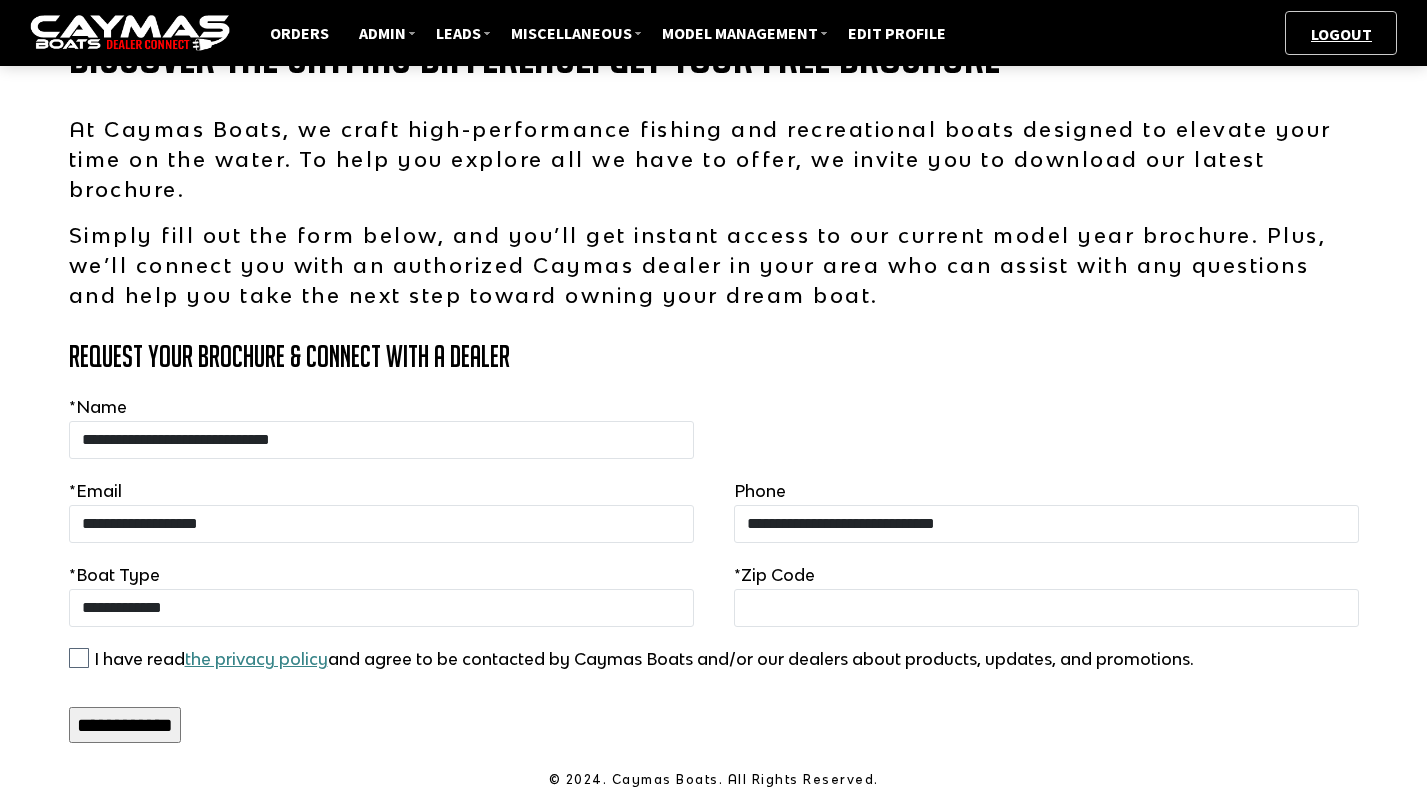 scroll, scrollTop: 95, scrollLeft: 0, axis: vertical 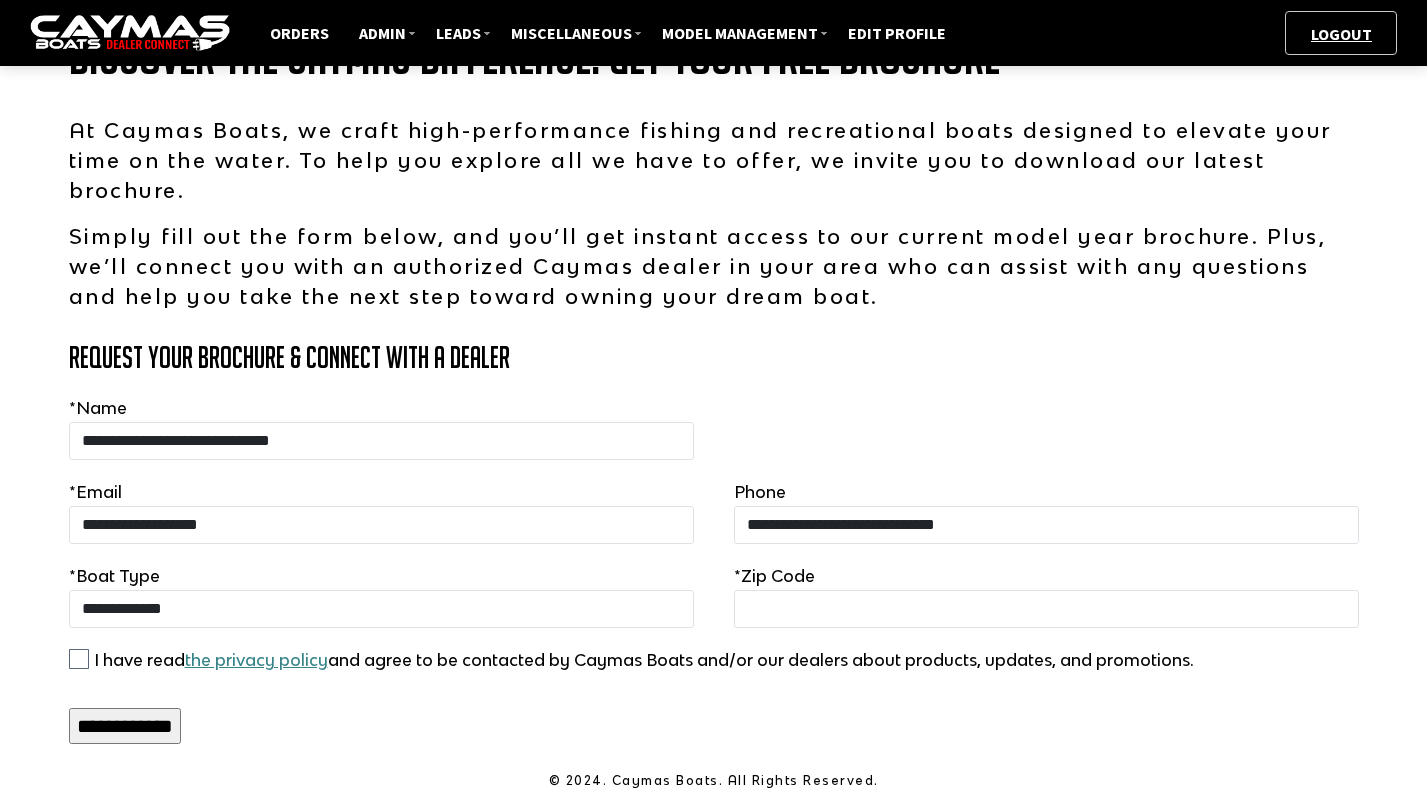 click on "**********" at bounding box center [125, 726] 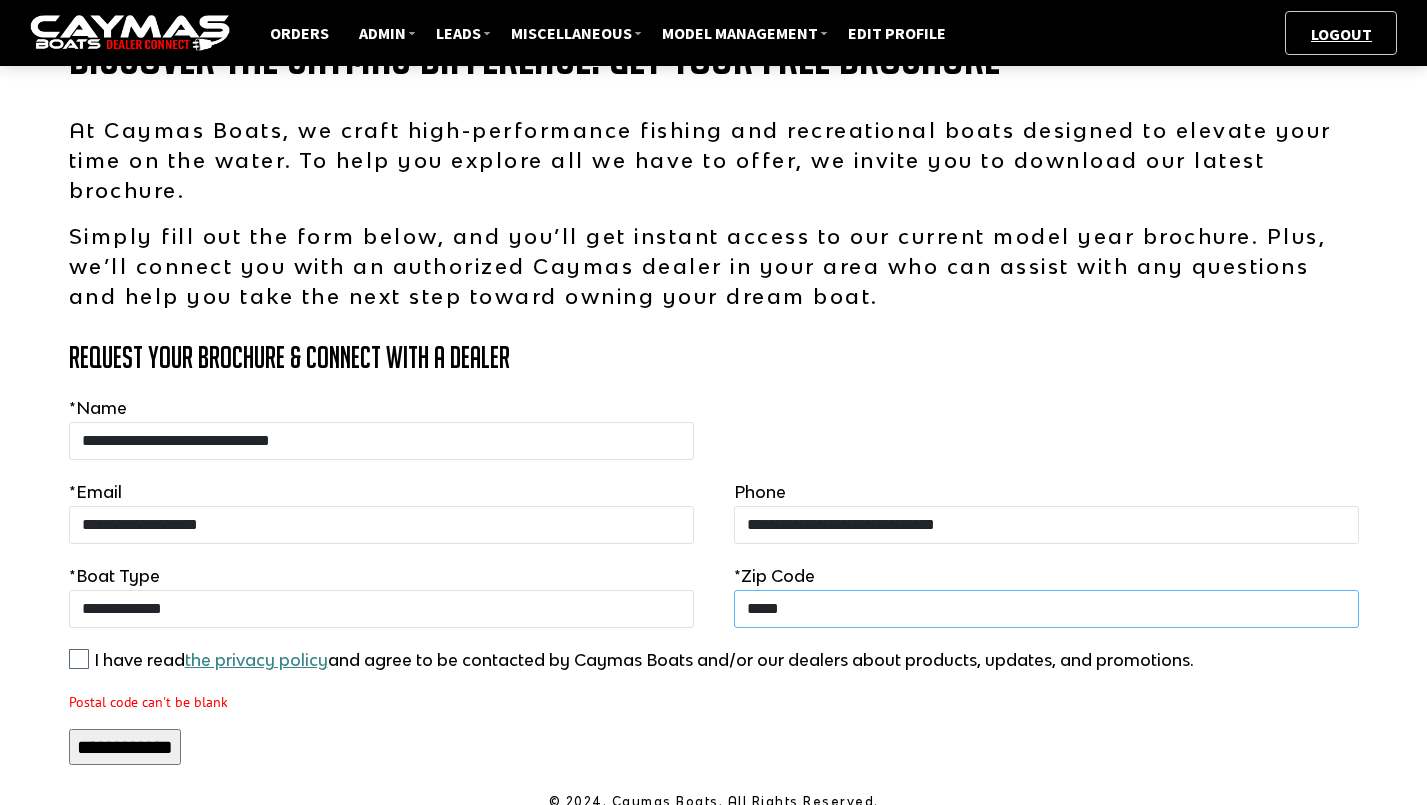 type on "*****" 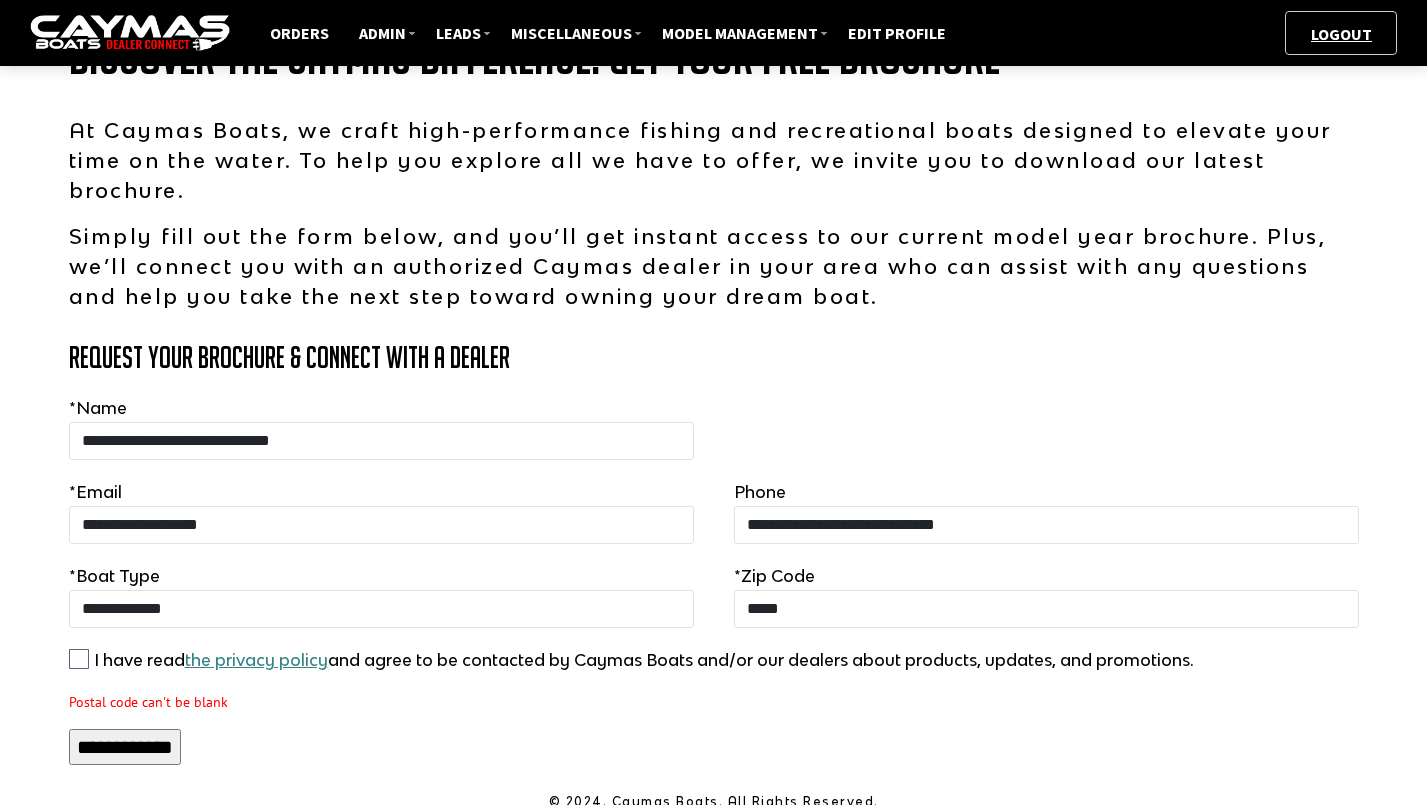 click on "Postal code can't be blank" at bounding box center (714, 702) 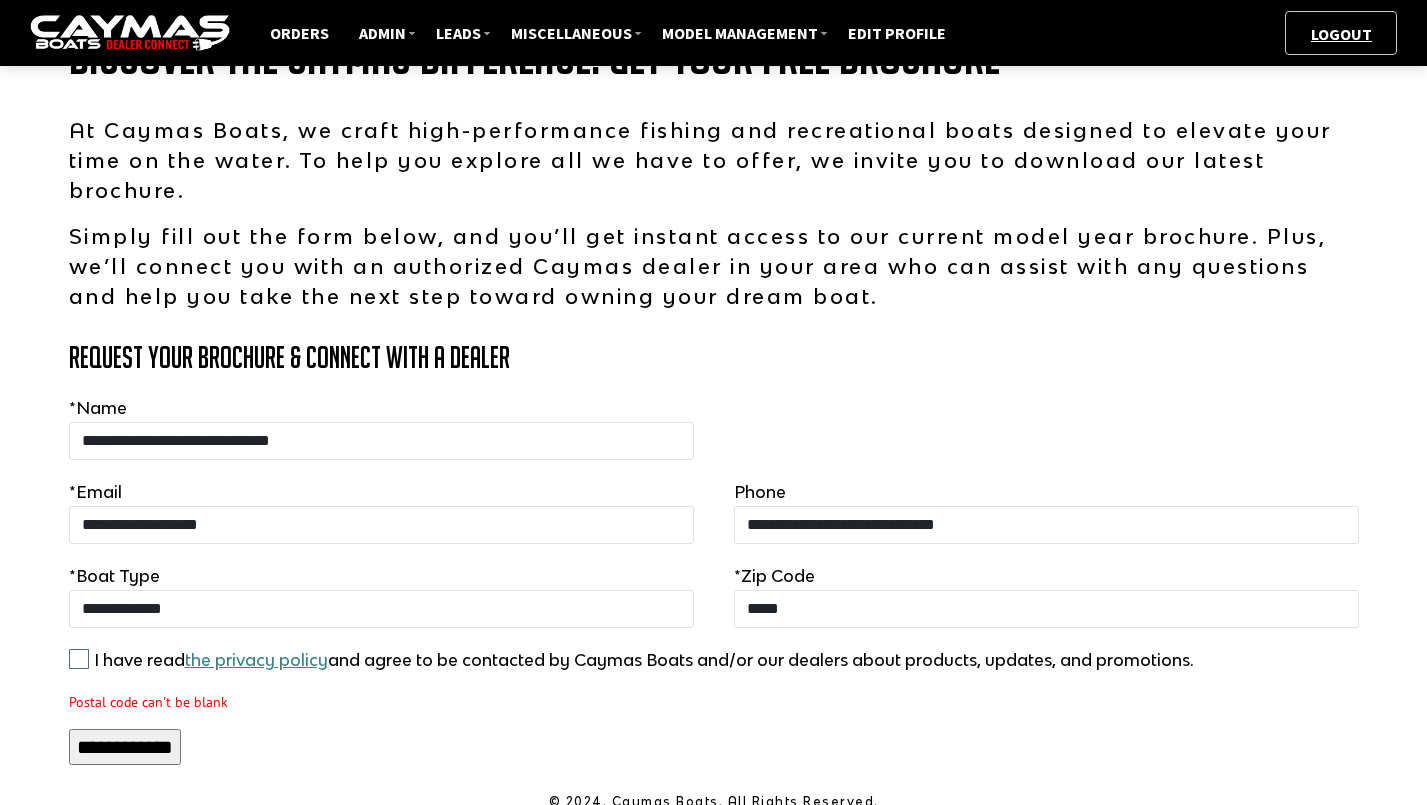 click on "**********" at bounding box center [125, 747] 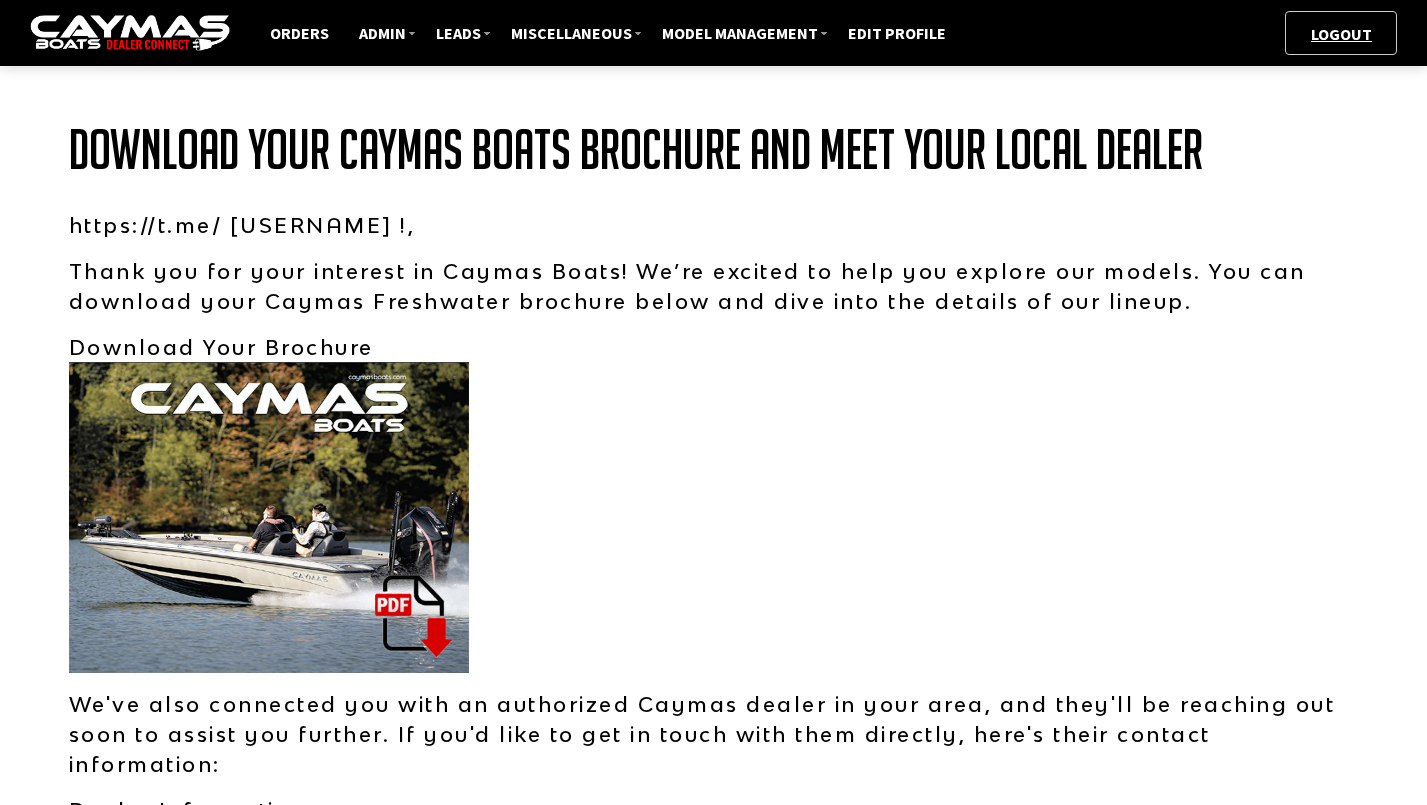 scroll, scrollTop: 0, scrollLeft: 0, axis: both 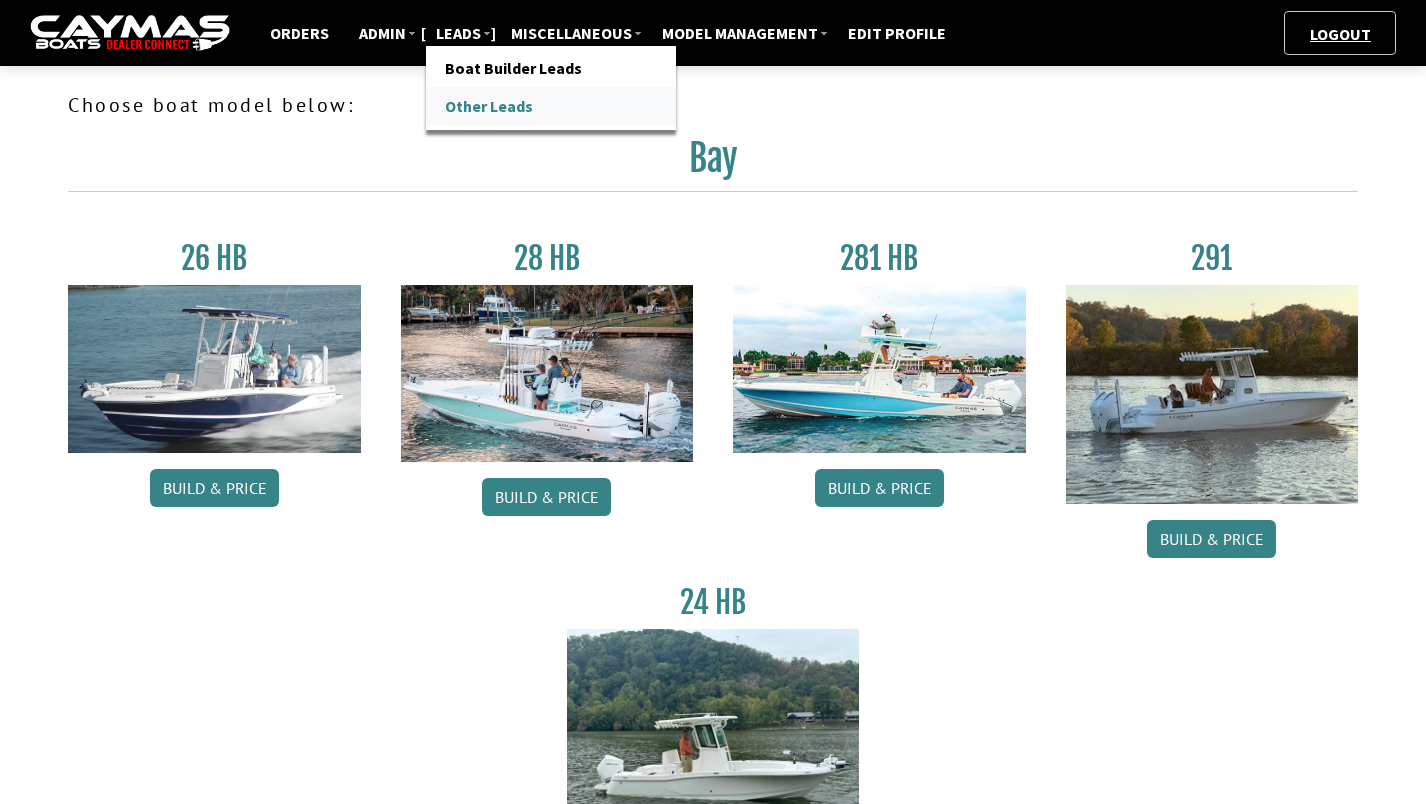 click on "Other Leads" at bounding box center (551, 106) 